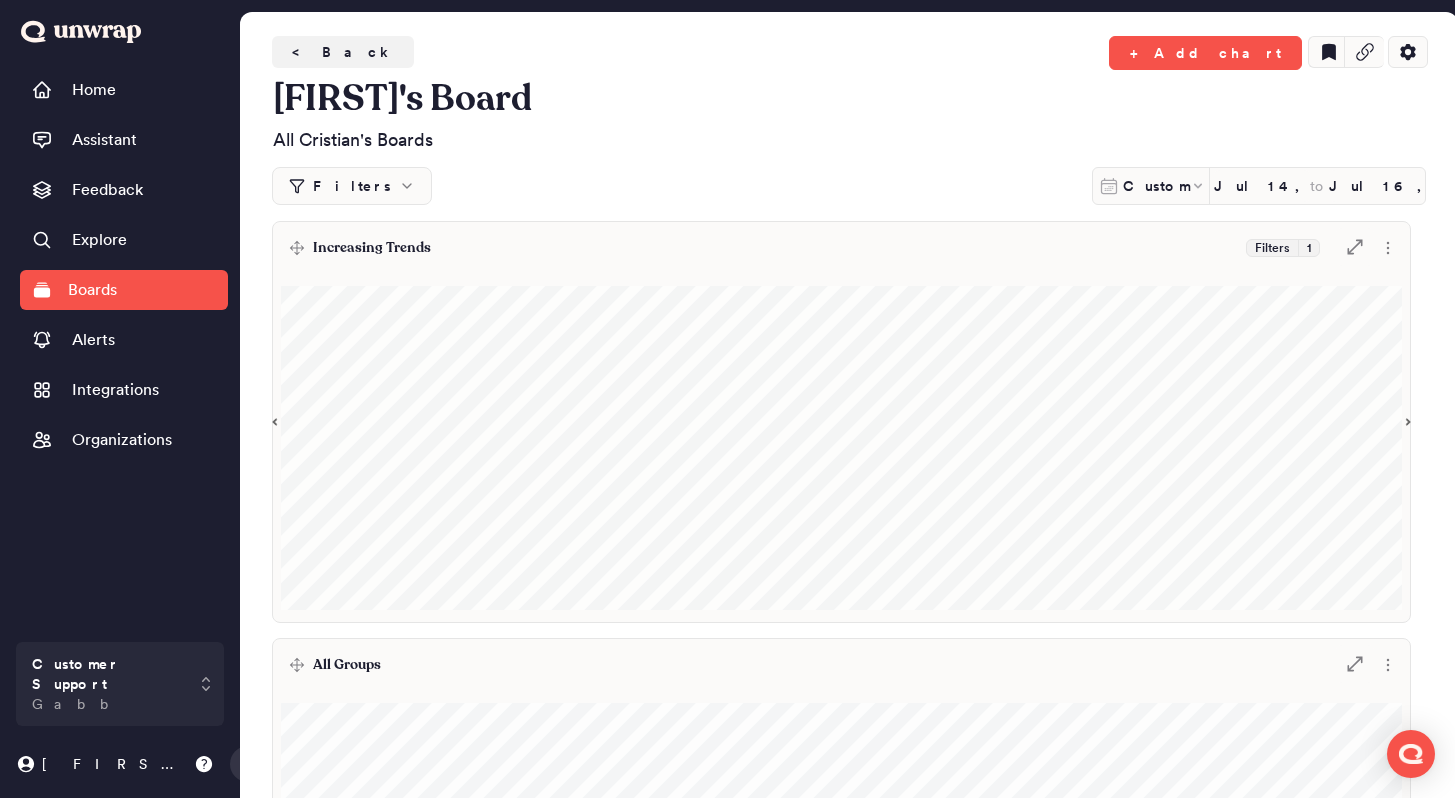 scroll, scrollTop: 0, scrollLeft: 0, axis: both 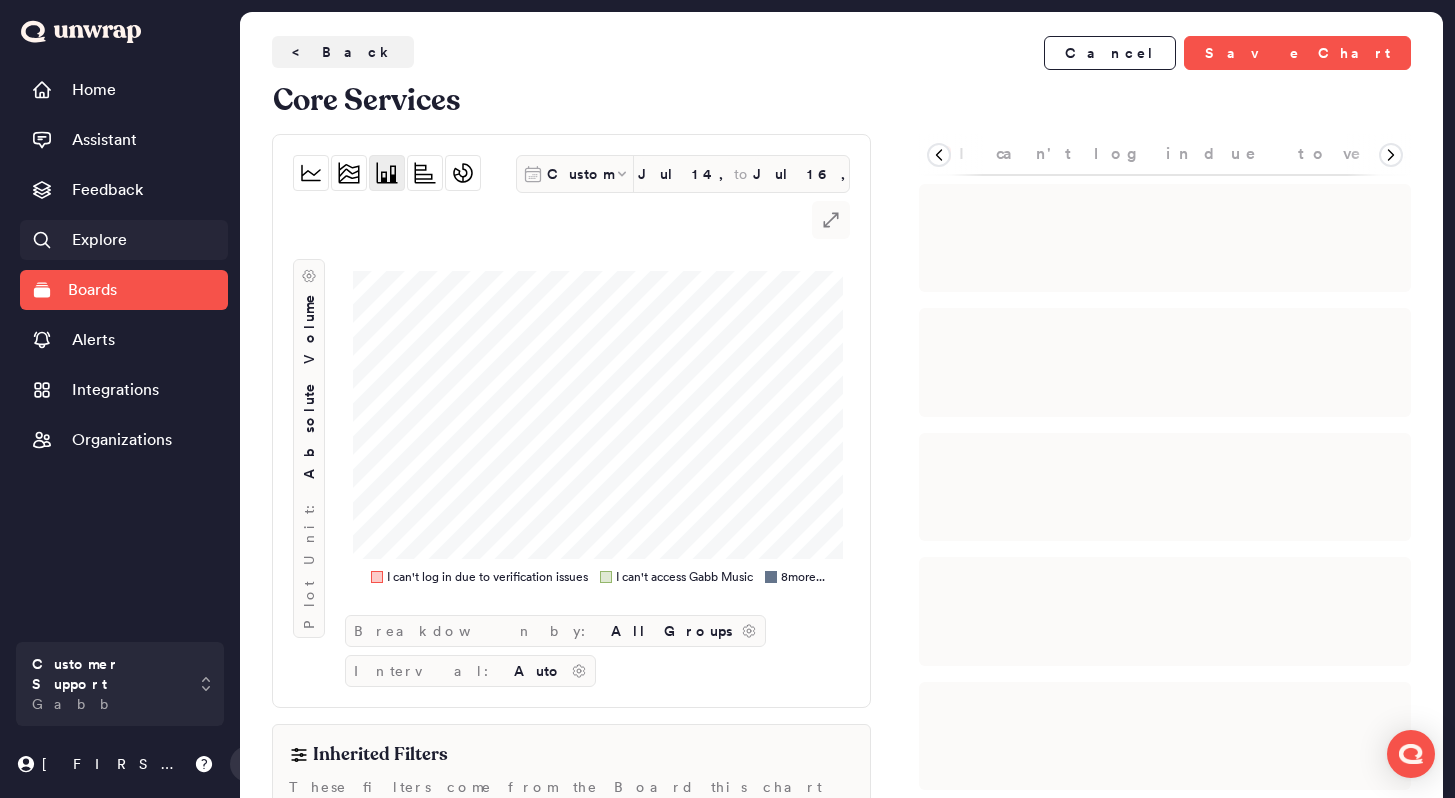 click on "Explore" at bounding box center (99, 240) 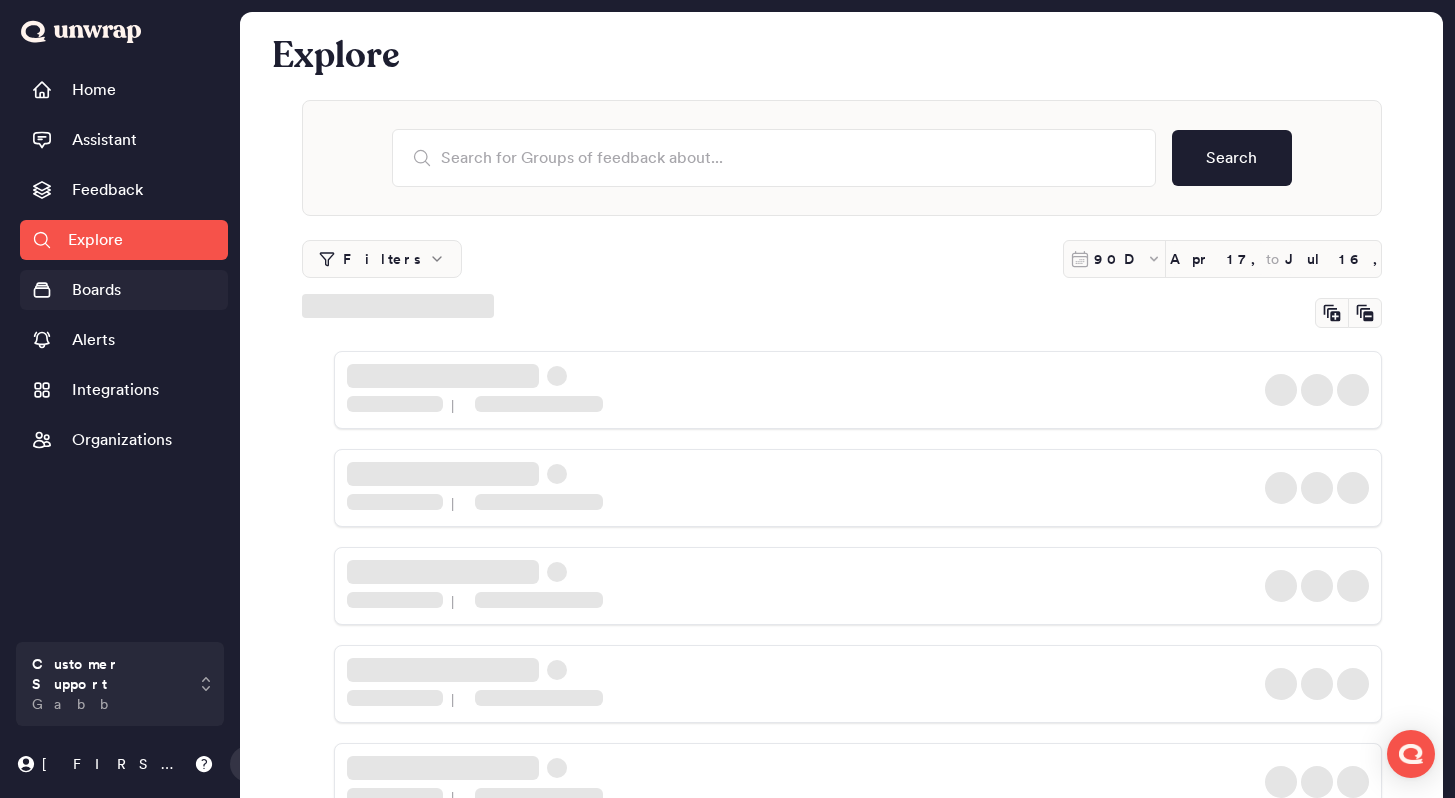 click on "Boards" at bounding box center (96, 290) 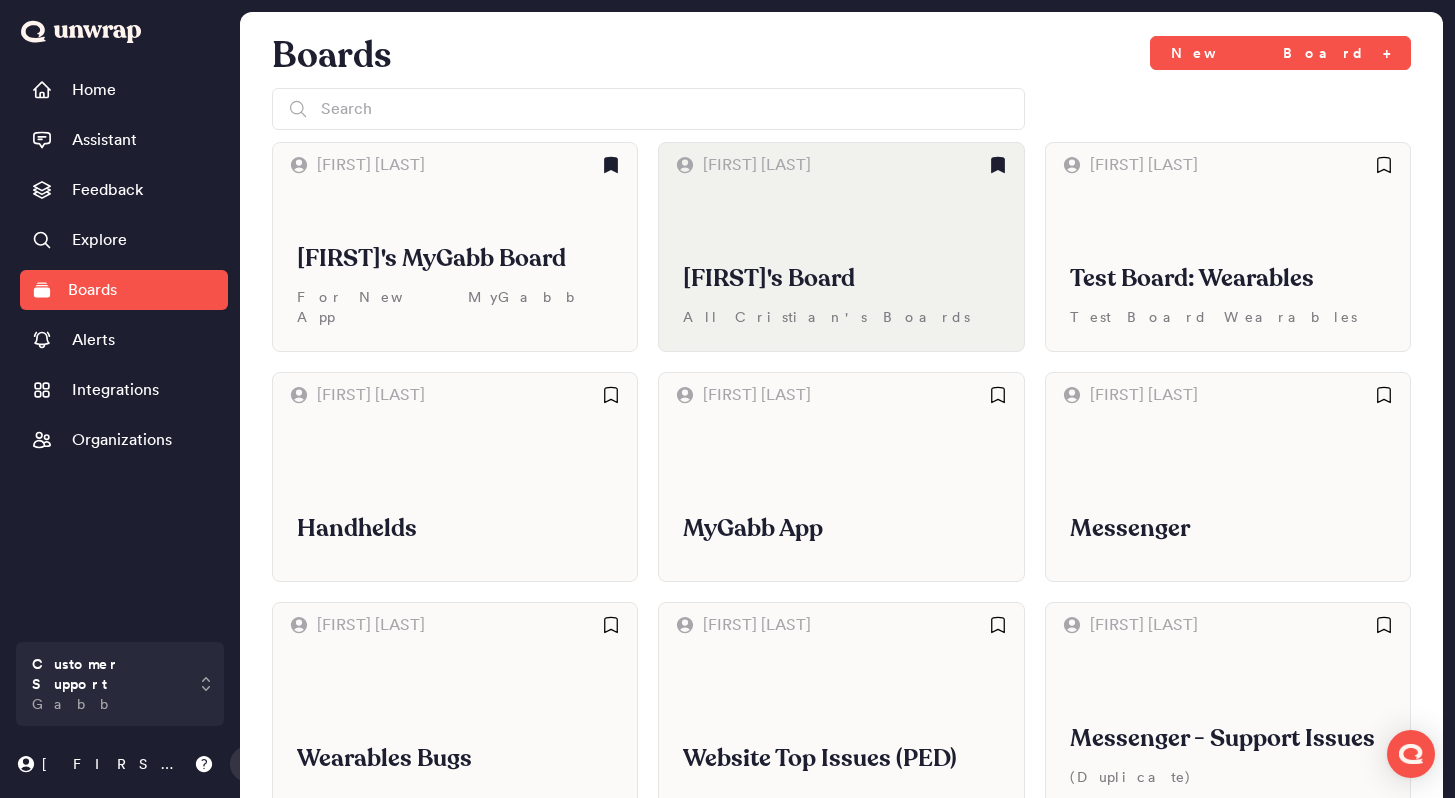 click on "[FIRST]'s Board  All [FIRST]'s Boards" at bounding box center [841, 269] 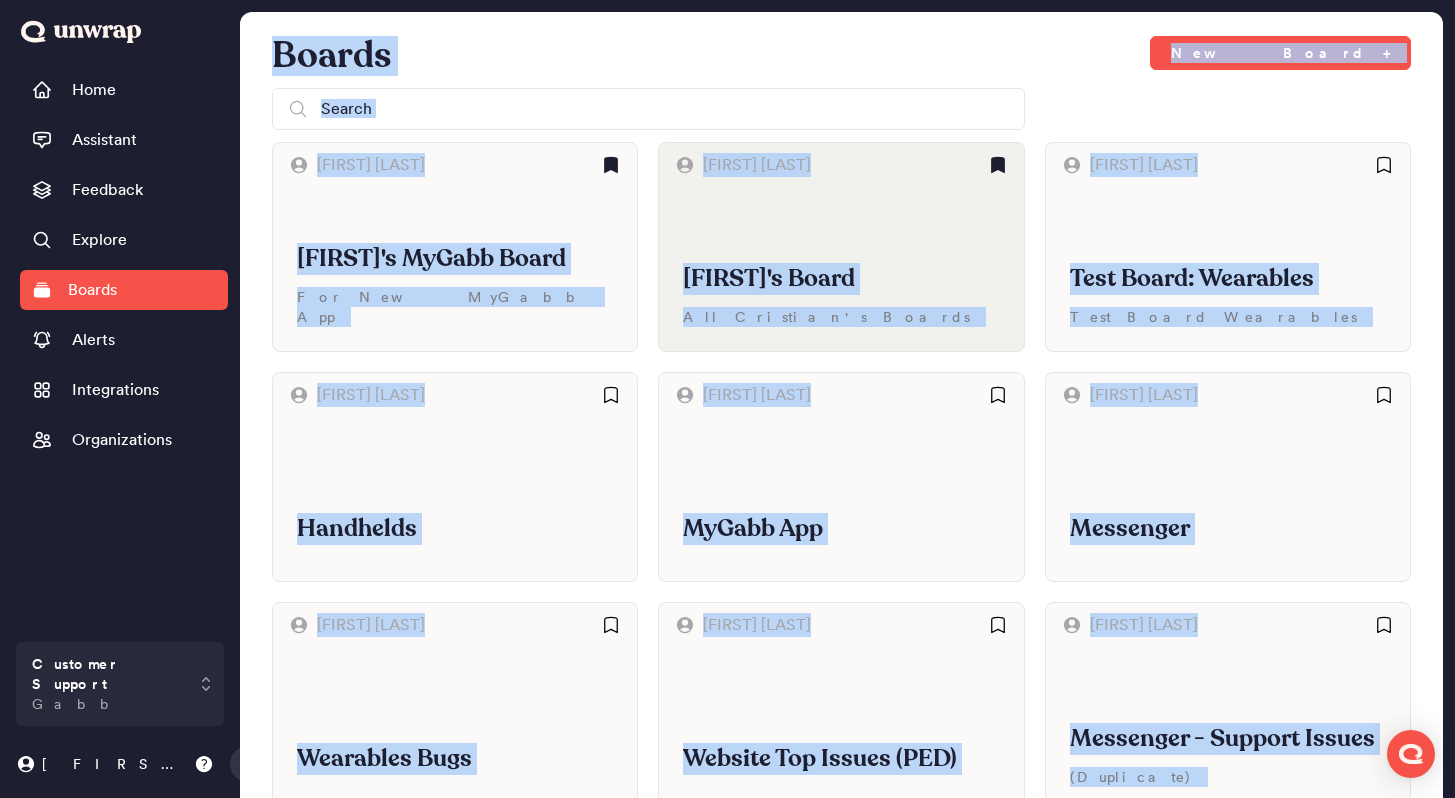 click on "Boards New Board + [FIRST] [LAST] [FIRST]'s  MyGabb Board  For New MyGabb App  [FIRST] [LAST] [FIRST]'s Board  All [FIRST]'s Boards [FIRST] [LAST] Test Board: Wearables Test Board Wearables [FIRST] [LAST] Handhelds [FIRST] [LAST] Messenger [FIRST]  [LAST] Wearables Bugs [FIRST] [LAST] Website Top Issues (PED) [FIRST] [LAST] Messenger - Support Issues (Duplicate)  [FIRST] [LAST] Messenger Syncing Issues Used to evaluate volume/context of customers reaching out about contact management/deletion settings not syncing. [FIRST] [LAST] Handheld Top Issues (PED) [FIRST] [LAST] My Gabb App (PED) [FIRST] [LAST] Wearable Top Issues (PED) [FIRST] [LAST] Messenger Top Issues (PED) [FIRST] [LAST] Gabb Cloud Top Issues (PED) [FIRST] [LAST] Gabb Music Top Issues (PED) [FIRST] [LAST] Gabb ID Top Issues (PED) [FIRST] [LAST] Gabb App Store Top Issues (PED) [FIRST] [LAST] 3rd party apps [FIRST] [LAST] Messenger Kids Feedback [FIRST] [LAST] Handheld Screen Issues Unwrap Team Total Contacts [FIRST]  [LAST] Tech Support Board Music" at bounding box center [841, 1451] 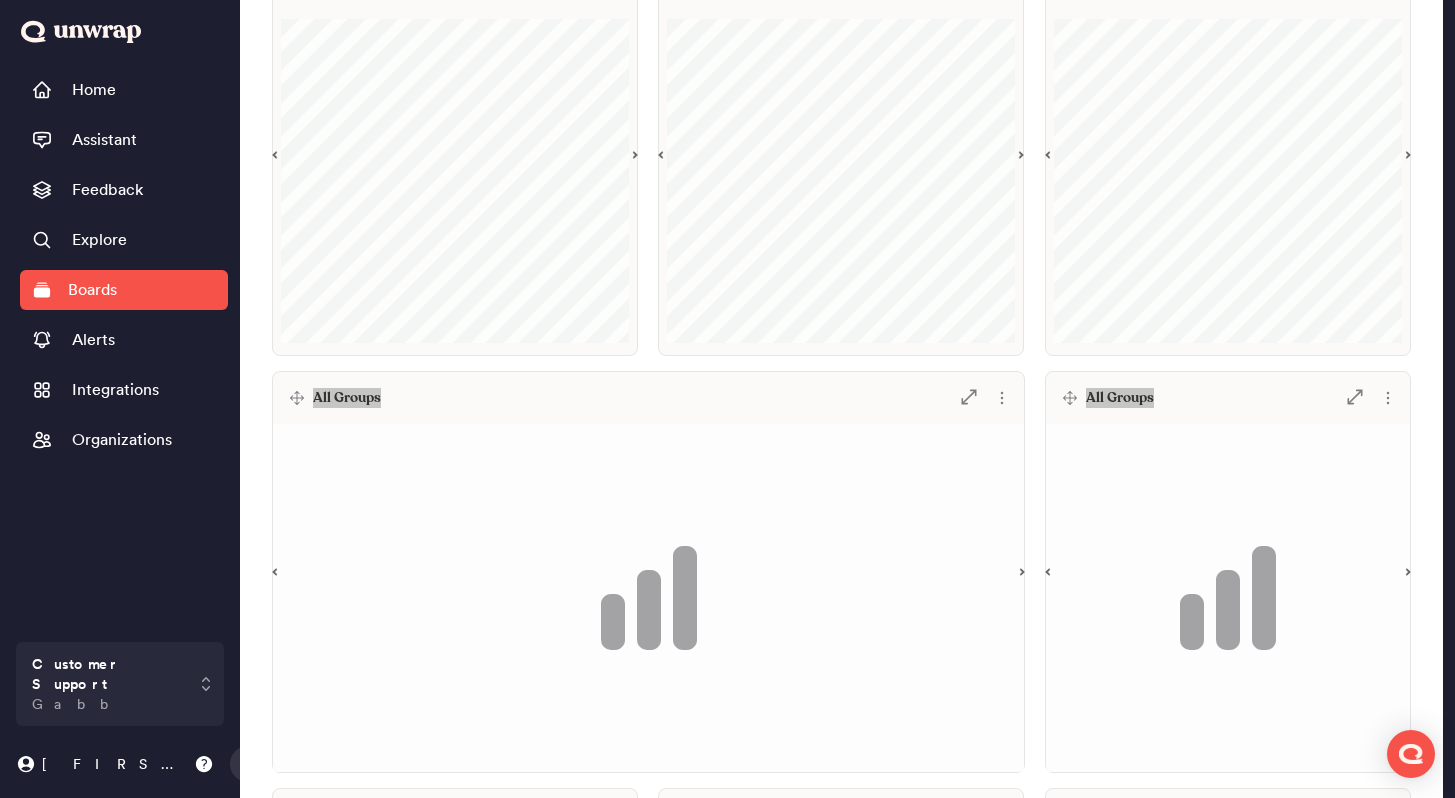 scroll, scrollTop: 2319, scrollLeft: 0, axis: vertical 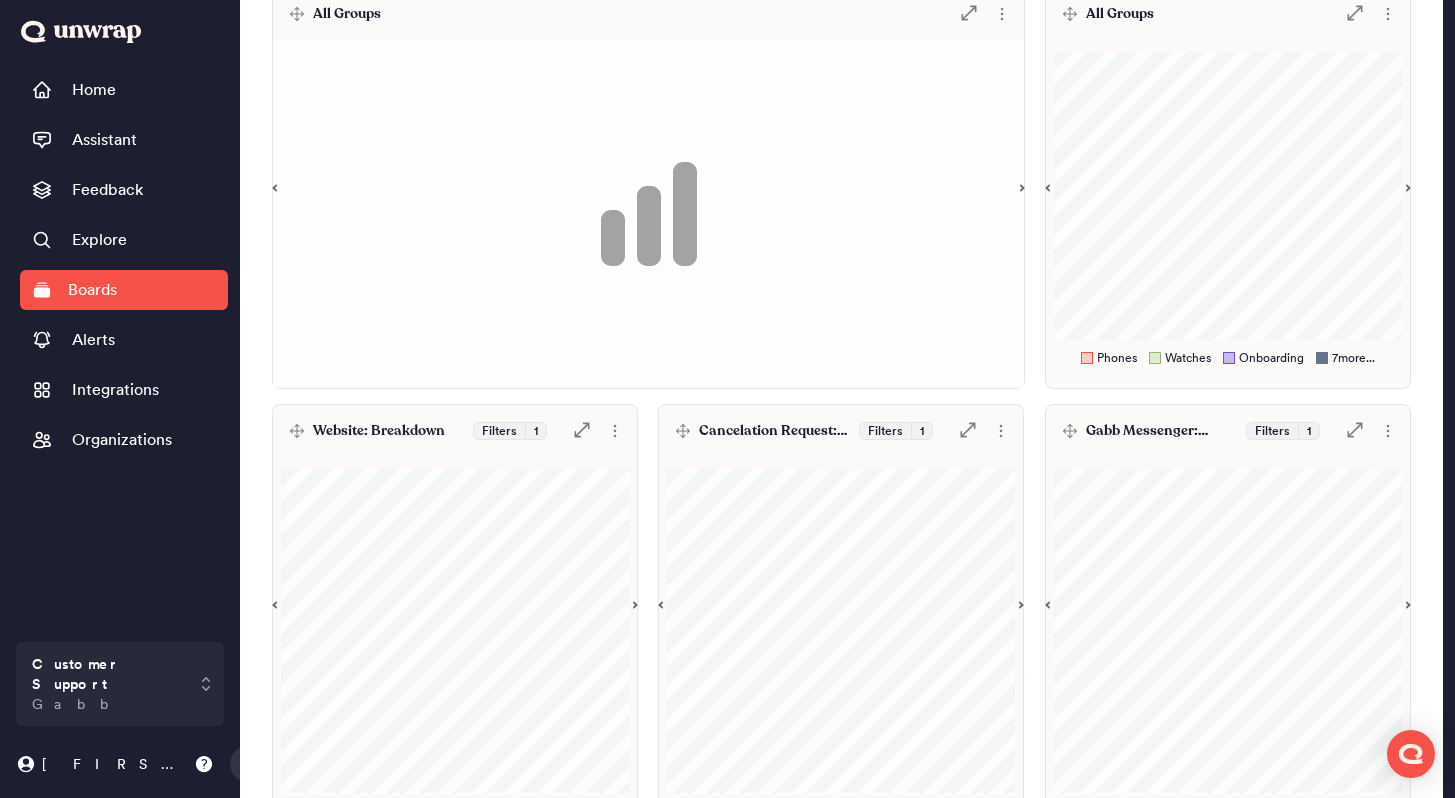 click on "Increasing Trends Filters 1
.st0 {
fill: #7e7d82;
}
All Groups
.st0 {
fill: #7e7d82;
}
Phones: Breakdown Filters 1
.st0 {
fill: #7e7d82;
}
Watches: Breakdown  Filters 1
.st0 {
fill: #7e7d82;
}
Onboarding: Breakdown  Filters 1
.st0 {
fill: #7e7d82;
}
Activating Accounts: Breakdown  Filters 1
.st0 {
fill: #7e7d82;
}
Billing: Breakdown  Filters 1
.st0 {
fill: #7e7d82;
}
Cellular Coverage: Breakdown Filters 1
.st0 {
fill: #7e7d82;
}
Music: Breakdown Filters 1
.st0 {
fill: #7e7d82;
}
Cloud: Breakdown Filters 1
.st0 {
fill: #7e7d82;
}
Technical Challenges During Account Activation: Breakdown  Filters 1
.st0 {
fill: #7e7d82;
}
All Groups
.st0 {
fill: #7e7d82;
}
All Groups Phones Watches Onboarding 7  more... 1" at bounding box center [841, 2273] 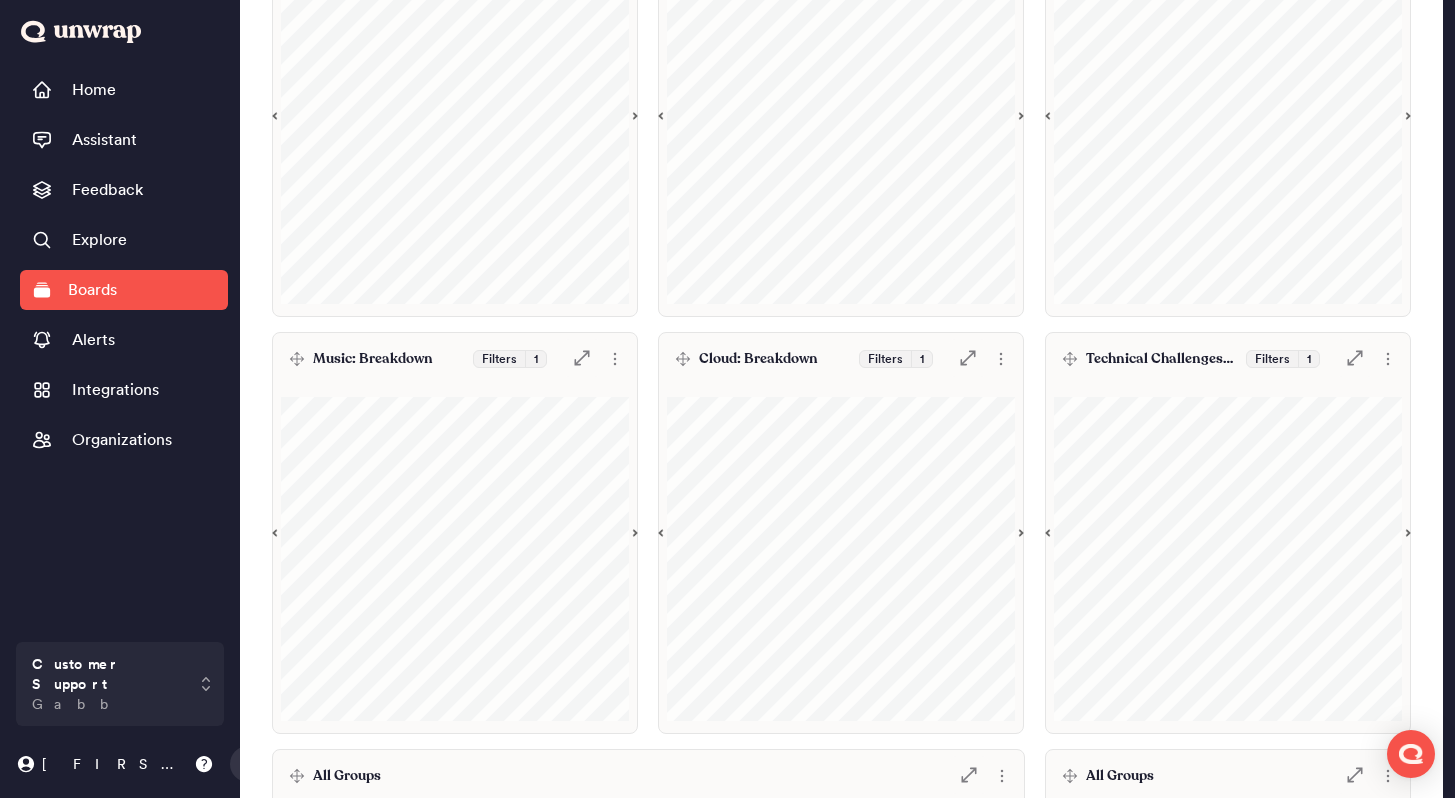 scroll, scrollTop: 1408, scrollLeft: 0, axis: vertical 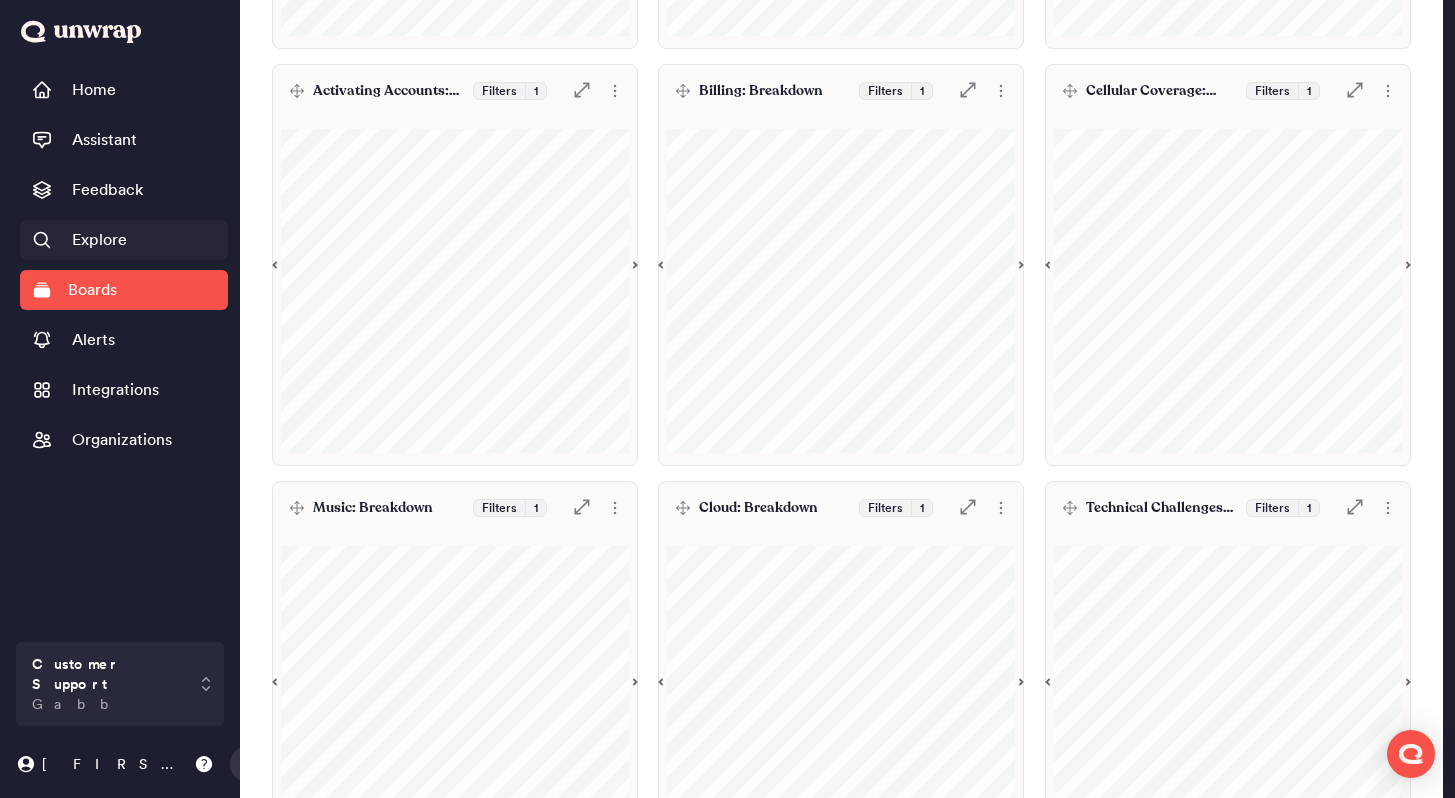 click on "Explore" at bounding box center (99, 240) 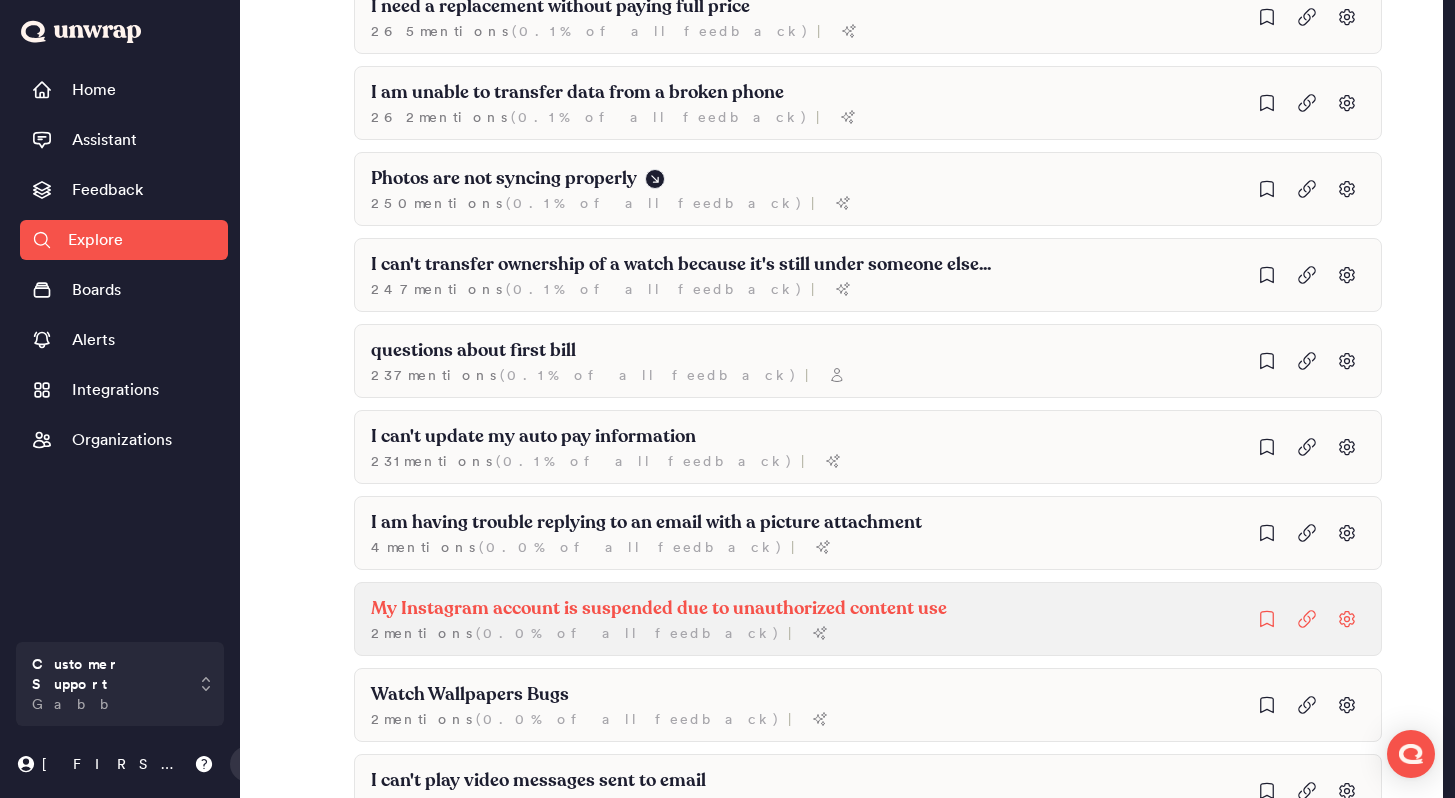 scroll, scrollTop: 2862, scrollLeft: 0, axis: vertical 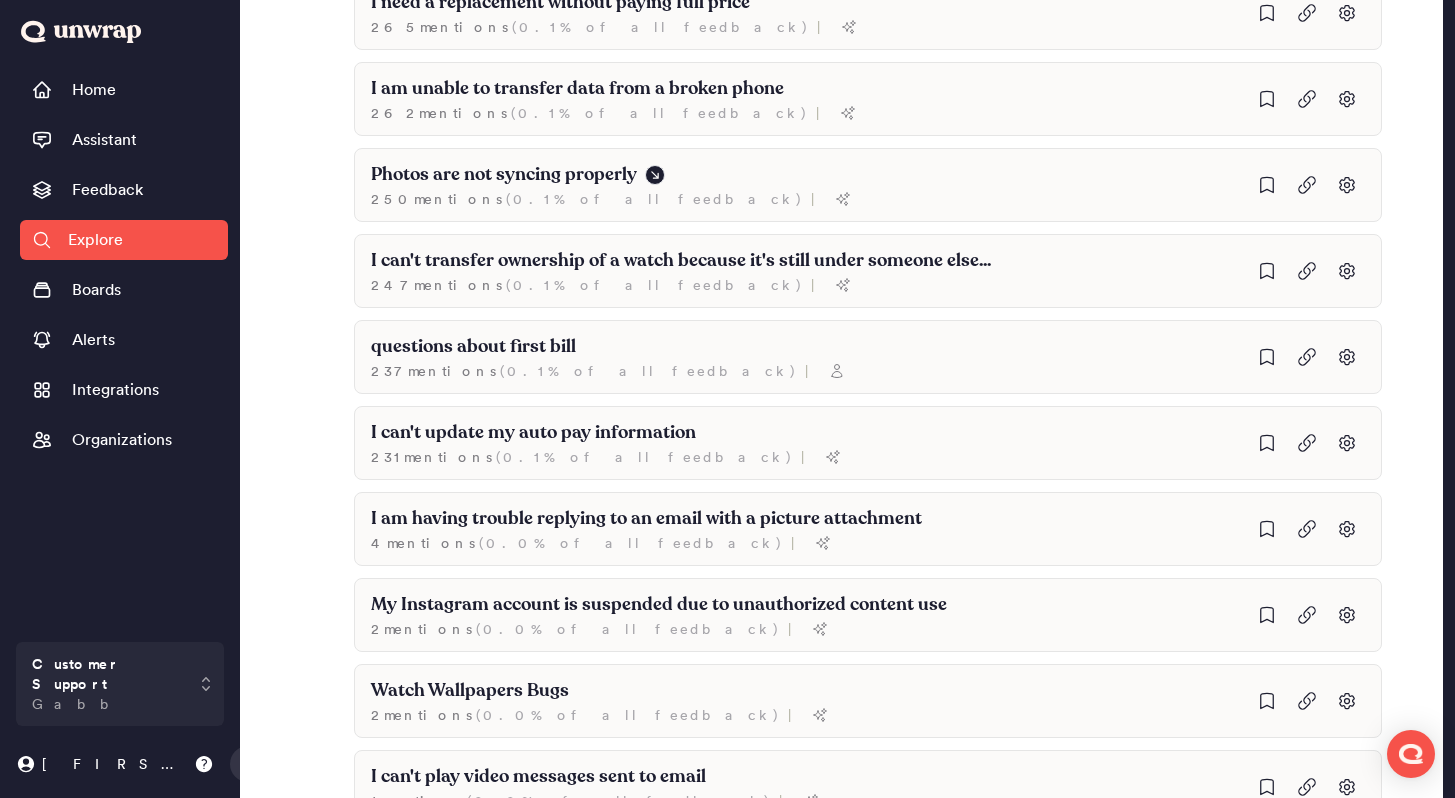 click on "Search Filters 90D Apr 17, 2025 to Jul 16, 2025 Showing  1437 groups ( 136 ) ▼ Phones 104,110  mention s   ( 49.9% of all feedback ) | ( 7 ) ▼ Physical Damage (Phone) 5,186  mention s   ( 2.5% of all feedback ) | ( 1 ) ▼ My child's phone screen is broken 1,117  mention s   ( 0.5% of all feedback ) | My son's phone screen is cracked 381  mention s   ( 0.2% of all feedback ) | The screen is damaged after being dropped 428  mention s   ( 0.2% of all feedback ) | The deductible amount for replacement devices is unclear 29  mention s   ( 0.0% of all feedback ) | I am unable to file an insurance claim for a broken Gabb Phone 4 Pro 4  mention s   ( 0.0% of all feedback ) | The phone was missing power and volume buttons 4  mention s   ( 0.0% of all feedback ) | I need a return label for a phone that won't turn on 1  mention   ( 0.0% of all feedback ) | ( 12 ) ▼ Forgotten Pin/Password 3,744  mention s   ( 1.8% of all feedback ) | ( 1 ) ▼ I cannot access controls on my phone 1,055  mention s   ( ) | 1   ( ) |" at bounding box center (841, -844) 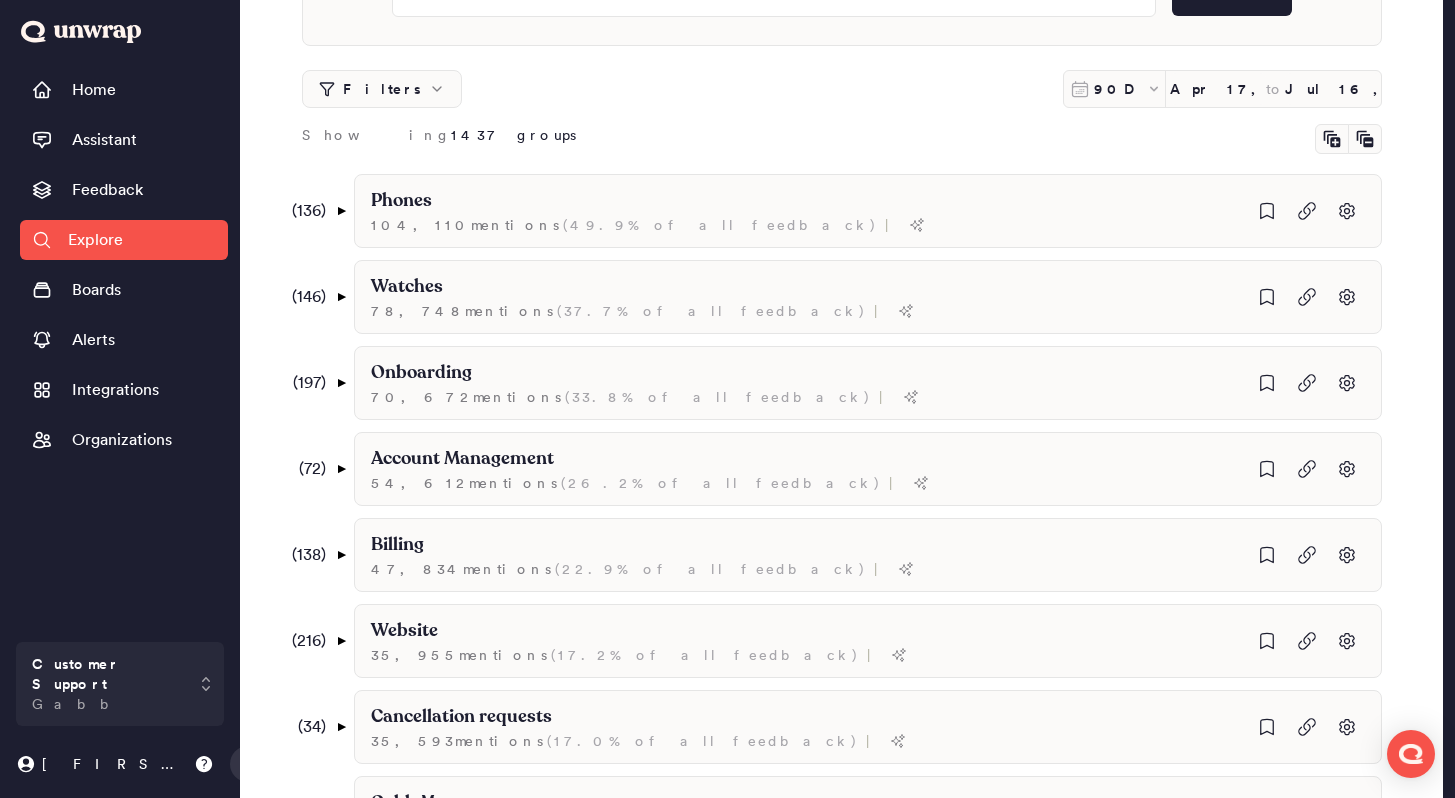 scroll, scrollTop: 0, scrollLeft: 0, axis: both 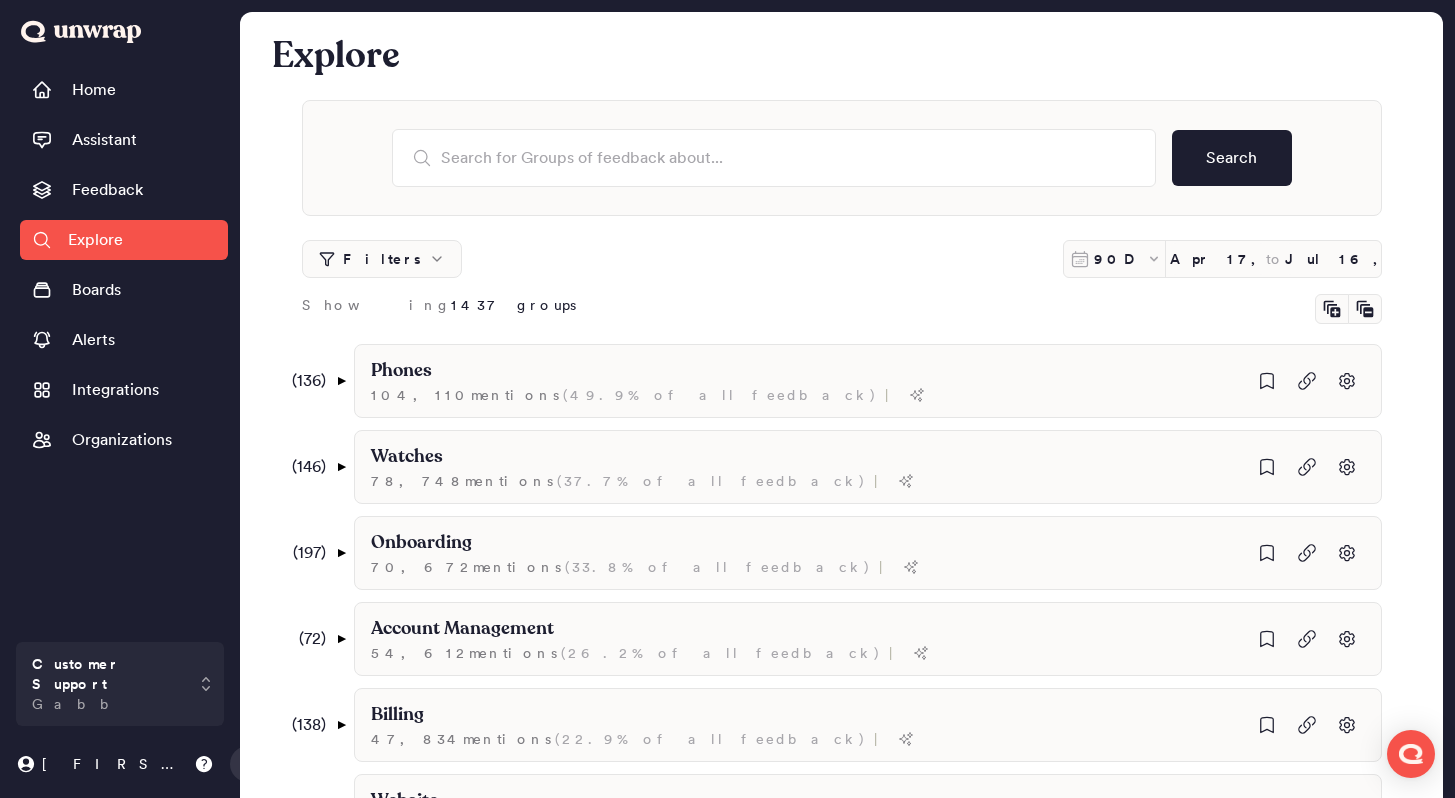 click on "Search" at bounding box center (842, 158) 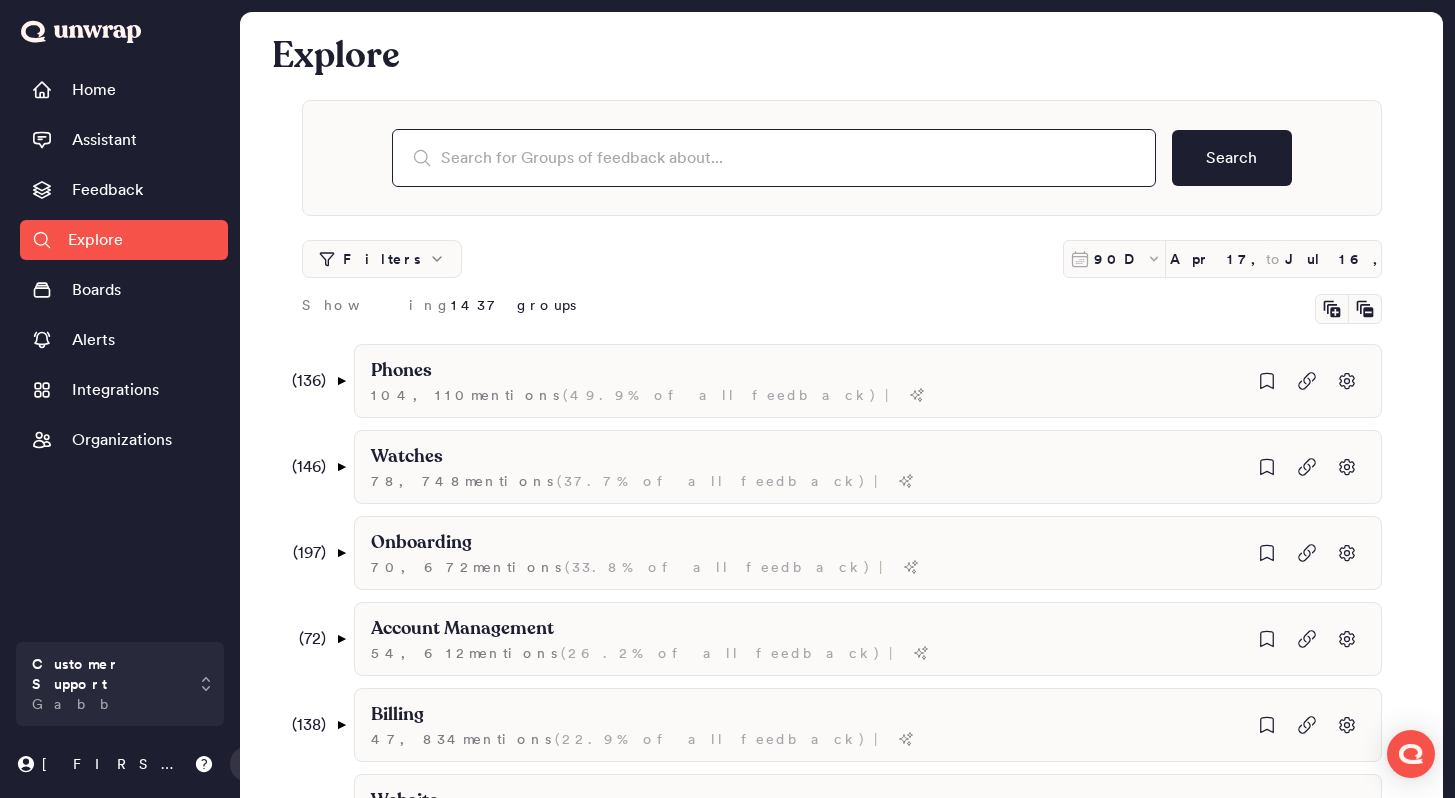 click at bounding box center (774, 158) 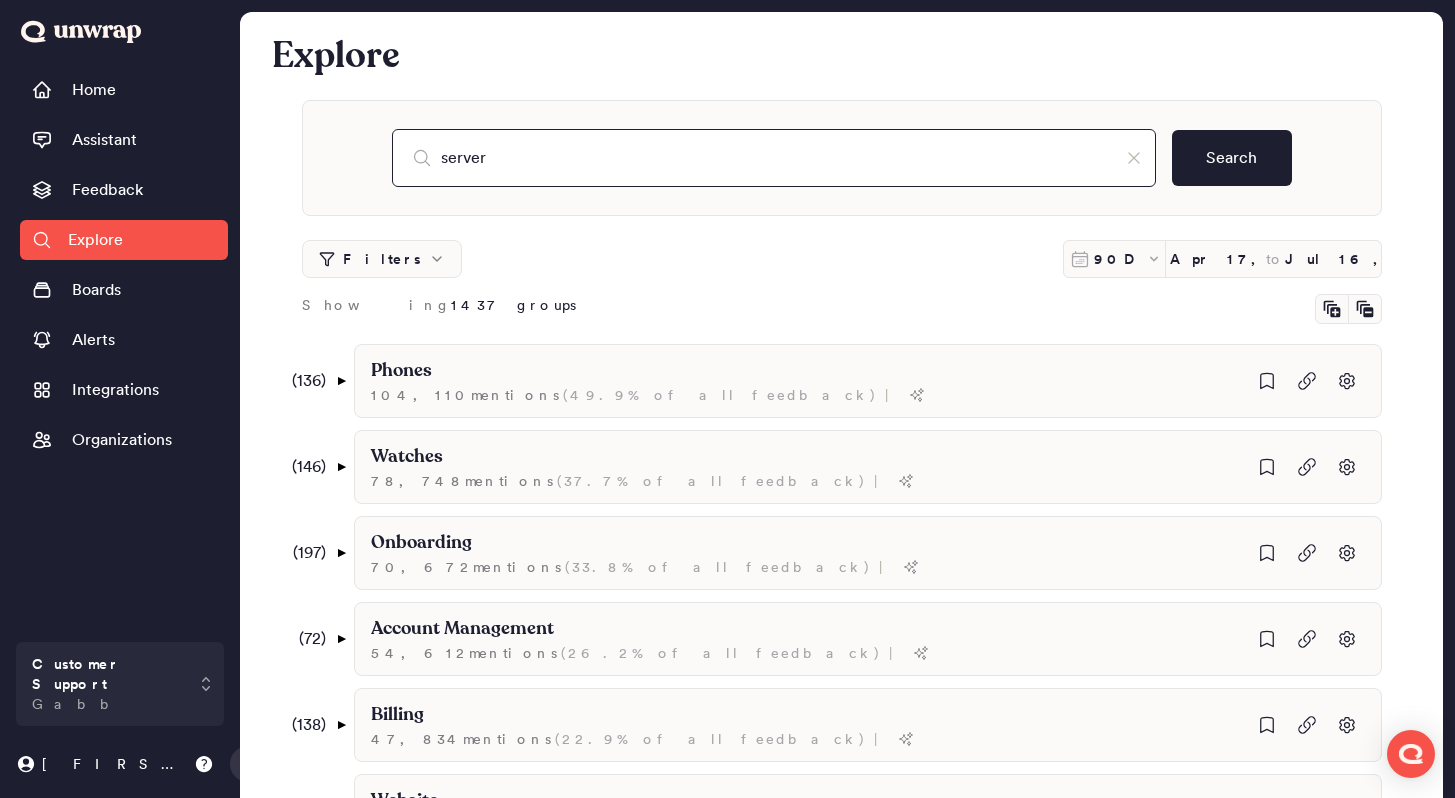 type on "server" 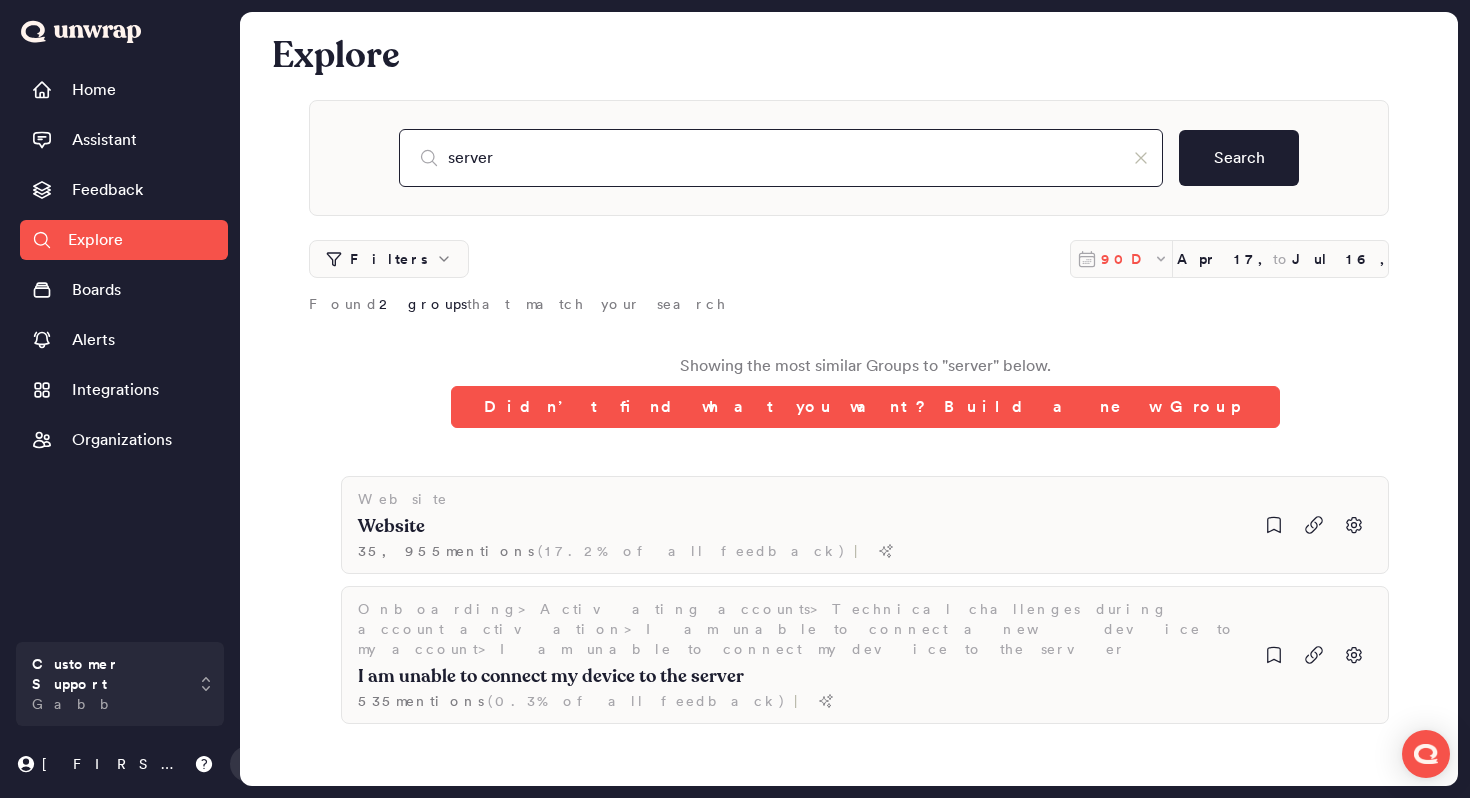 click on "90D" at bounding box center (1127, 259) 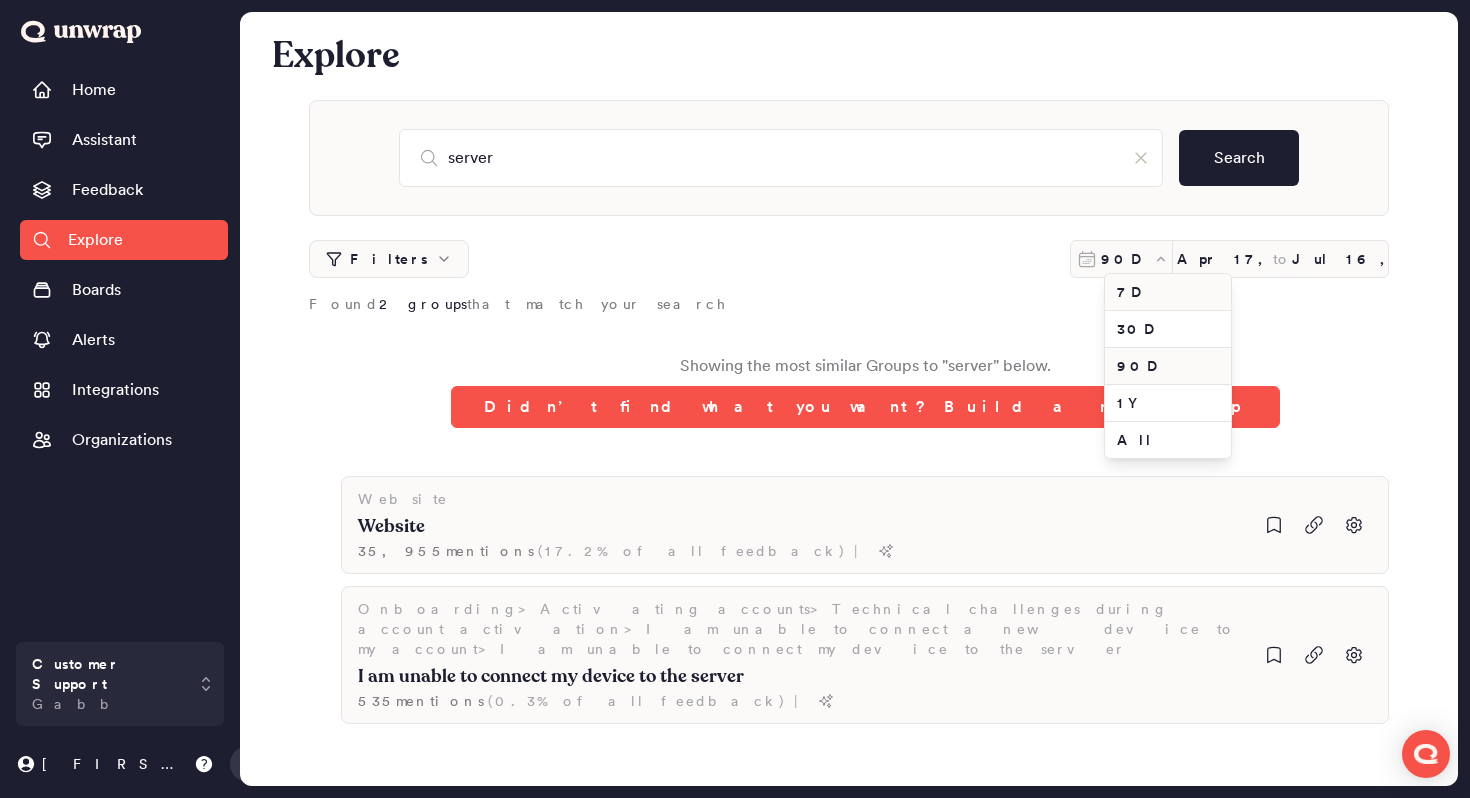click on "7D" at bounding box center (1168, 292) 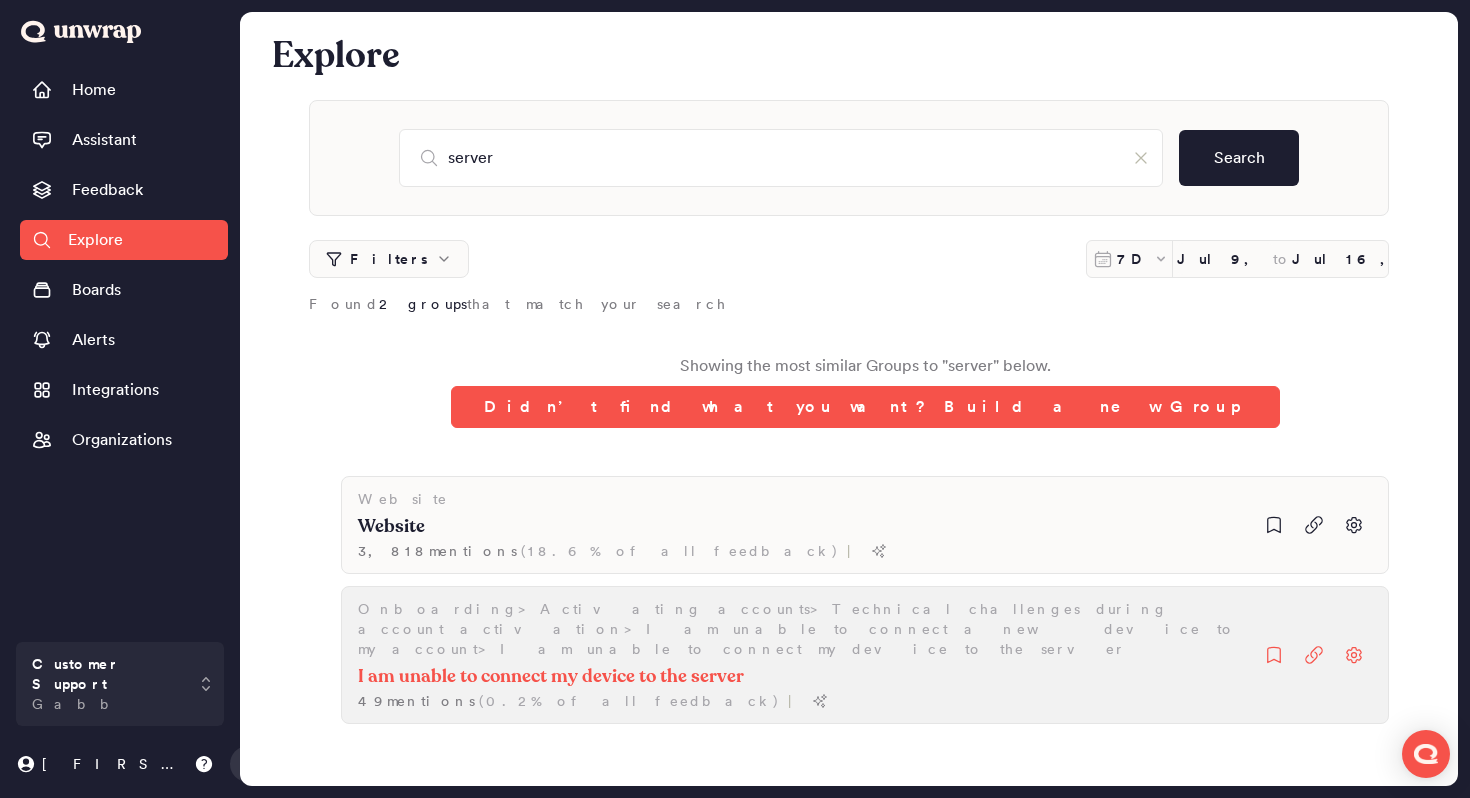 click on "Onboarding  >  Activating accounts  >  Technical challenges during account activation  >  I am unable to connect a new device to my account  >  I am unable to connect my device to the server" at bounding box center (403, 499) 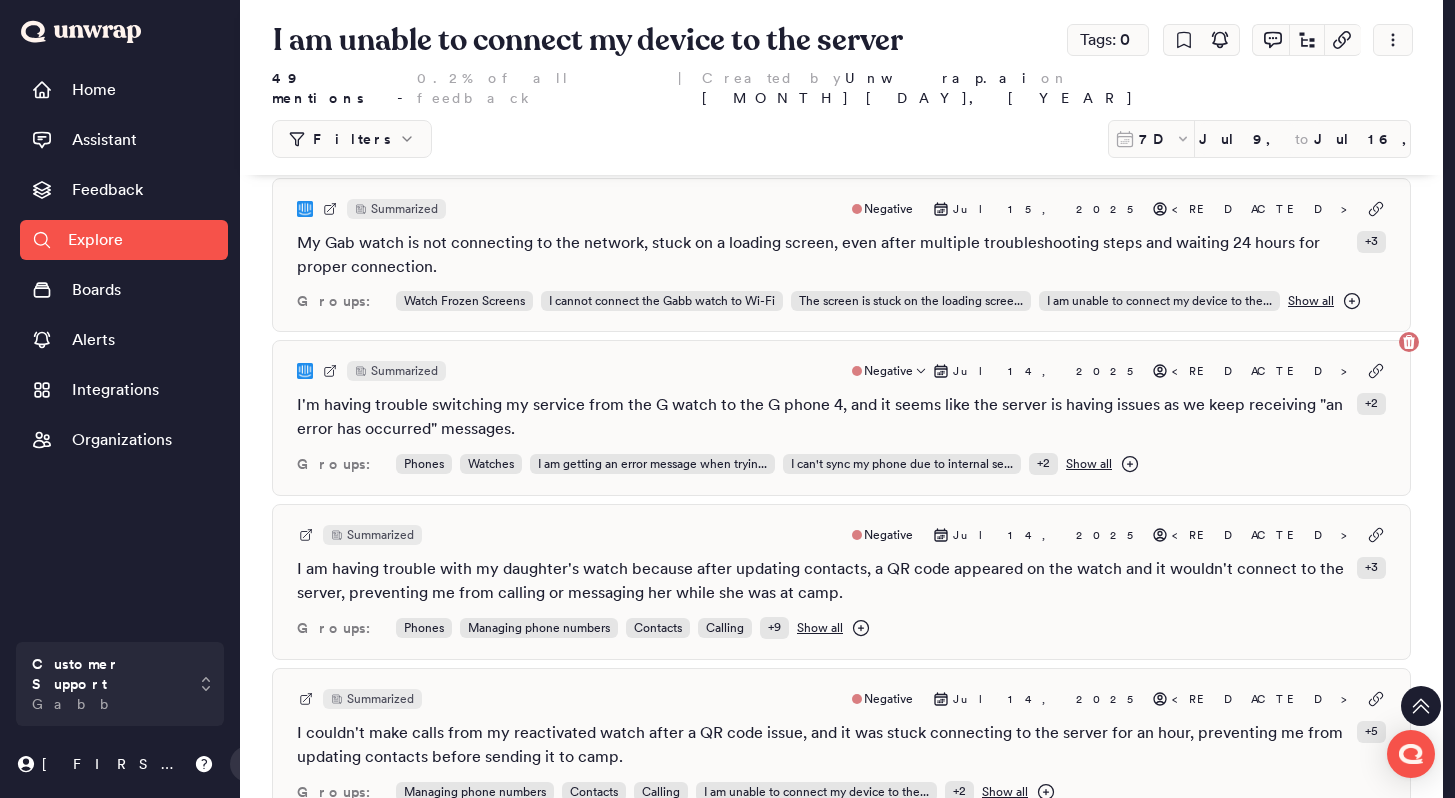scroll, scrollTop: 586, scrollLeft: 0, axis: vertical 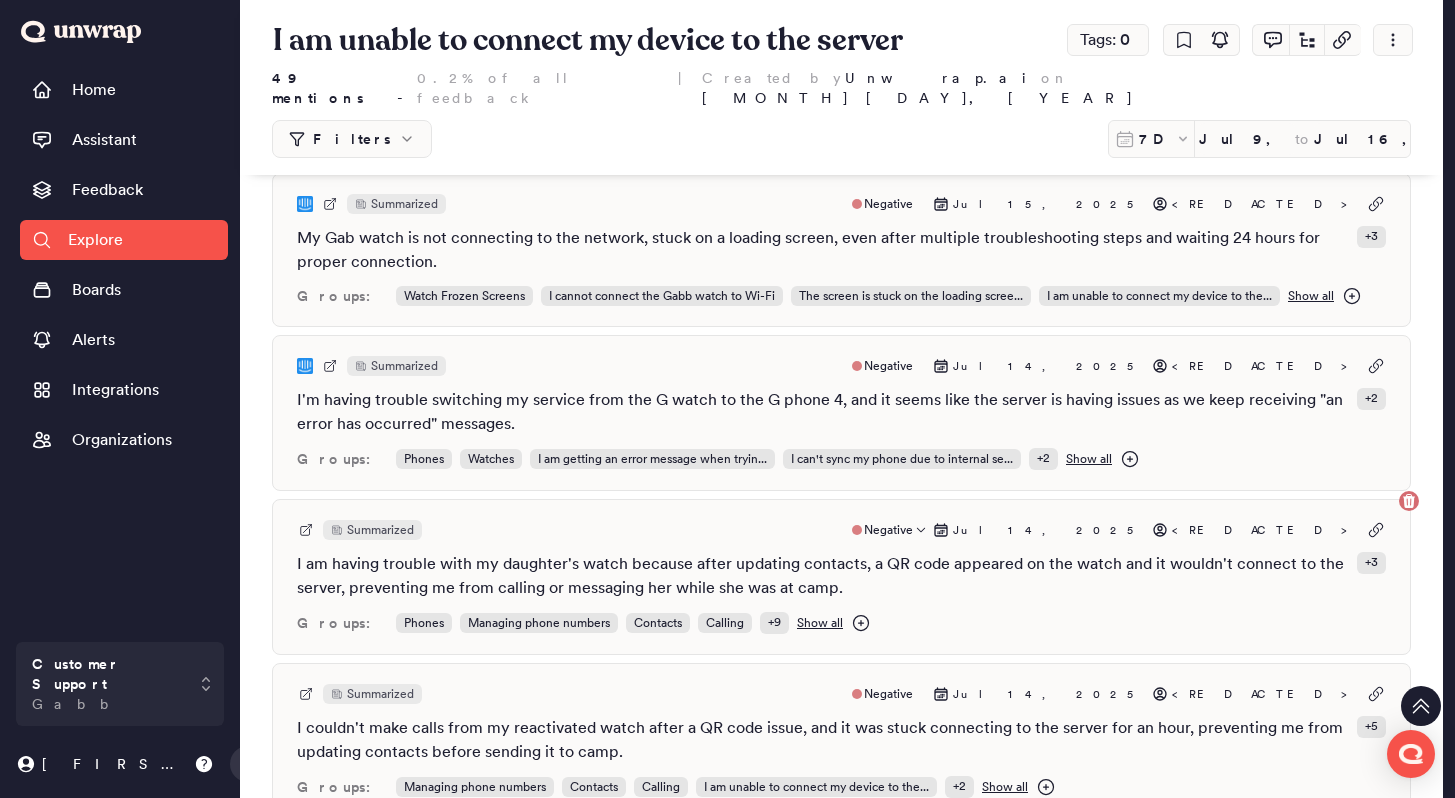 click on "Summarized Negative [MONTH] [DAY], [YEAR] <REDACTED> I am having trouble with my daughter's watch because after updating contacts, a QR code appeared on the watch and it wouldn't connect to the server, preventing me from calling or messaging her while she was at camp.    + 3 Groups: Phones Managing phone numbers Contacts Calling + 9 Show all" at bounding box center (841, 577) 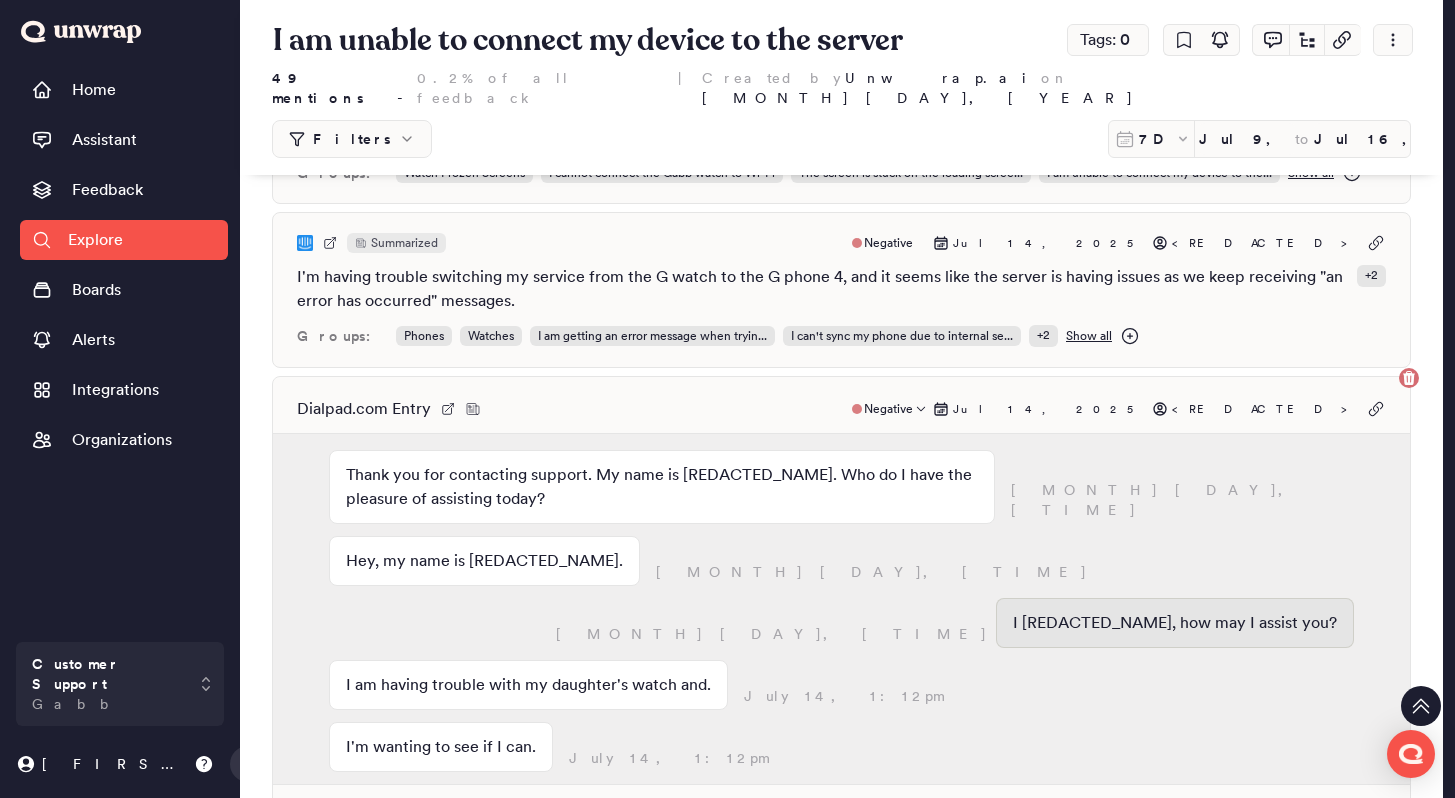 scroll, scrollTop: 742, scrollLeft: 0, axis: vertical 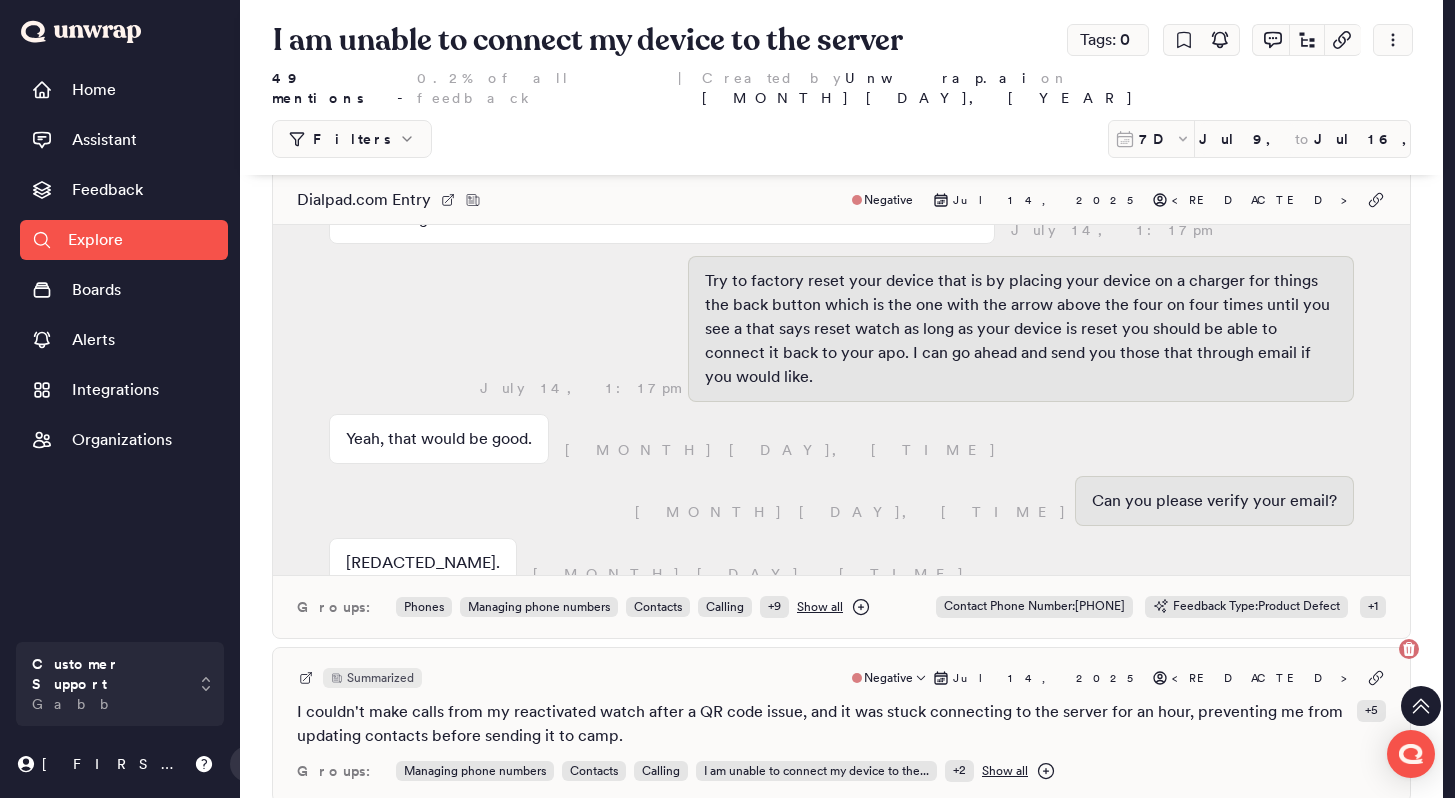 click on "I couldn't make calls from my reactivated watch after a QR code issue, and it was stuck connecting to the server for an hour, preventing me from updating contacts before sending it to camp." at bounding box center [823, 724] 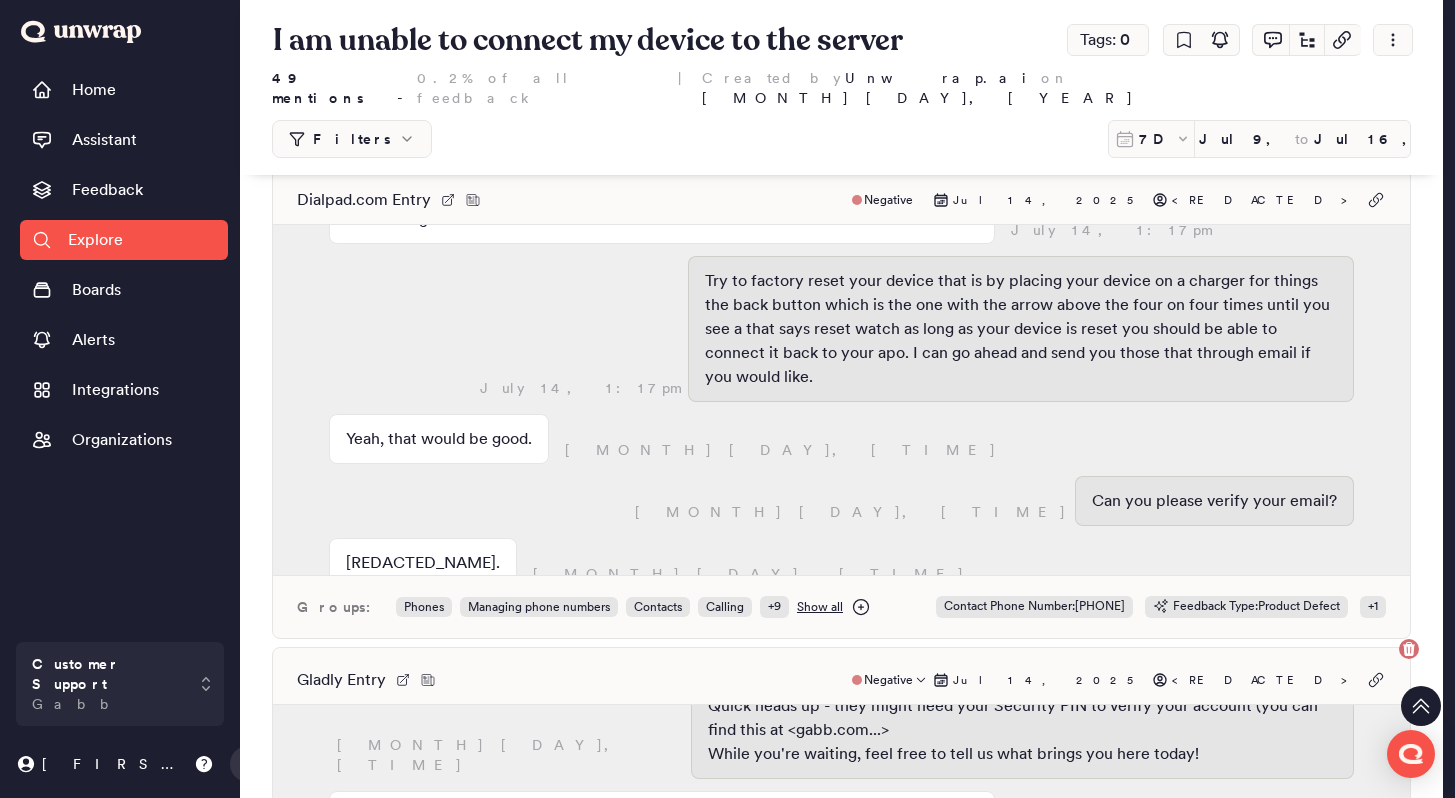 scroll, scrollTop: 162, scrollLeft: 0, axis: vertical 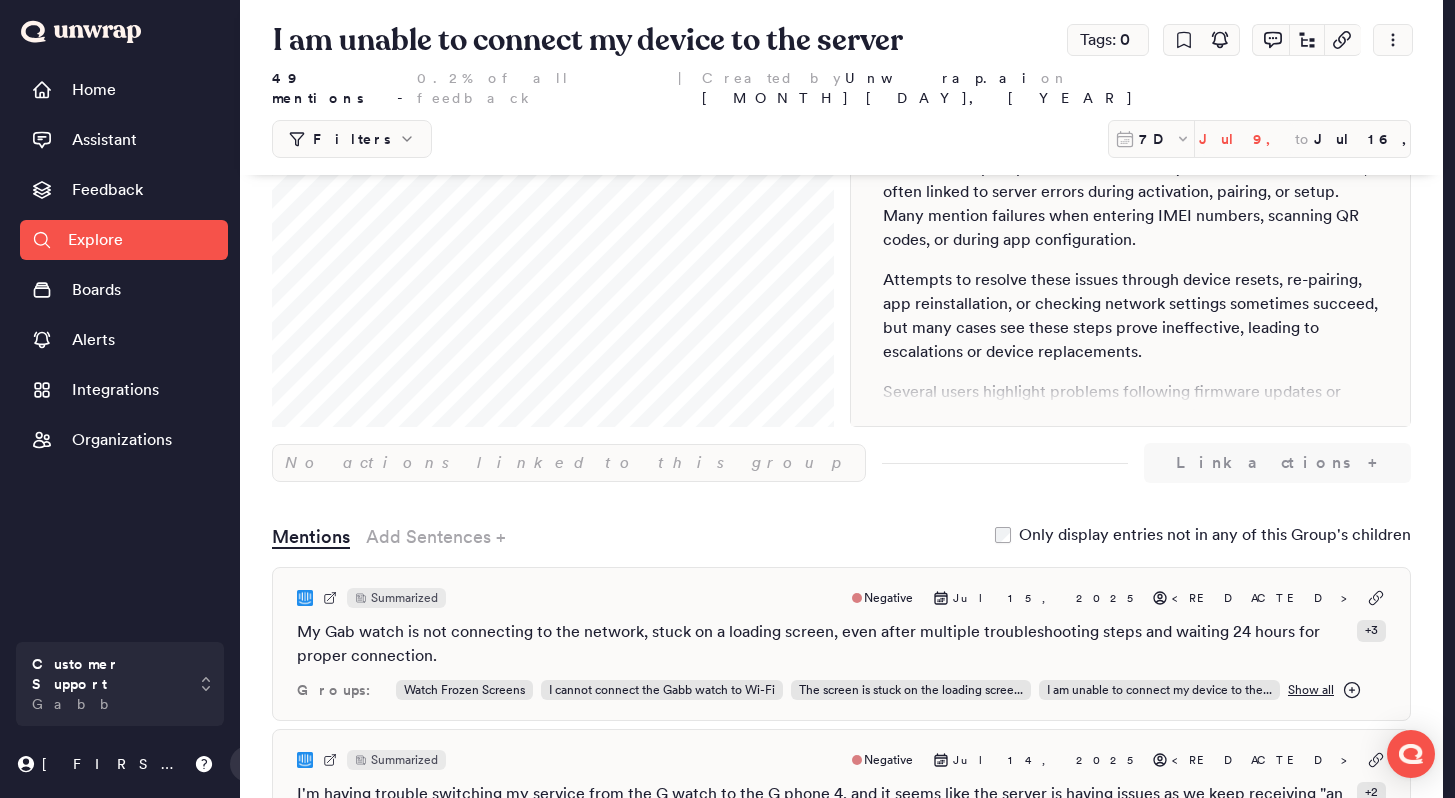 click on "Jul 9, 2025" at bounding box center [1247, 139] 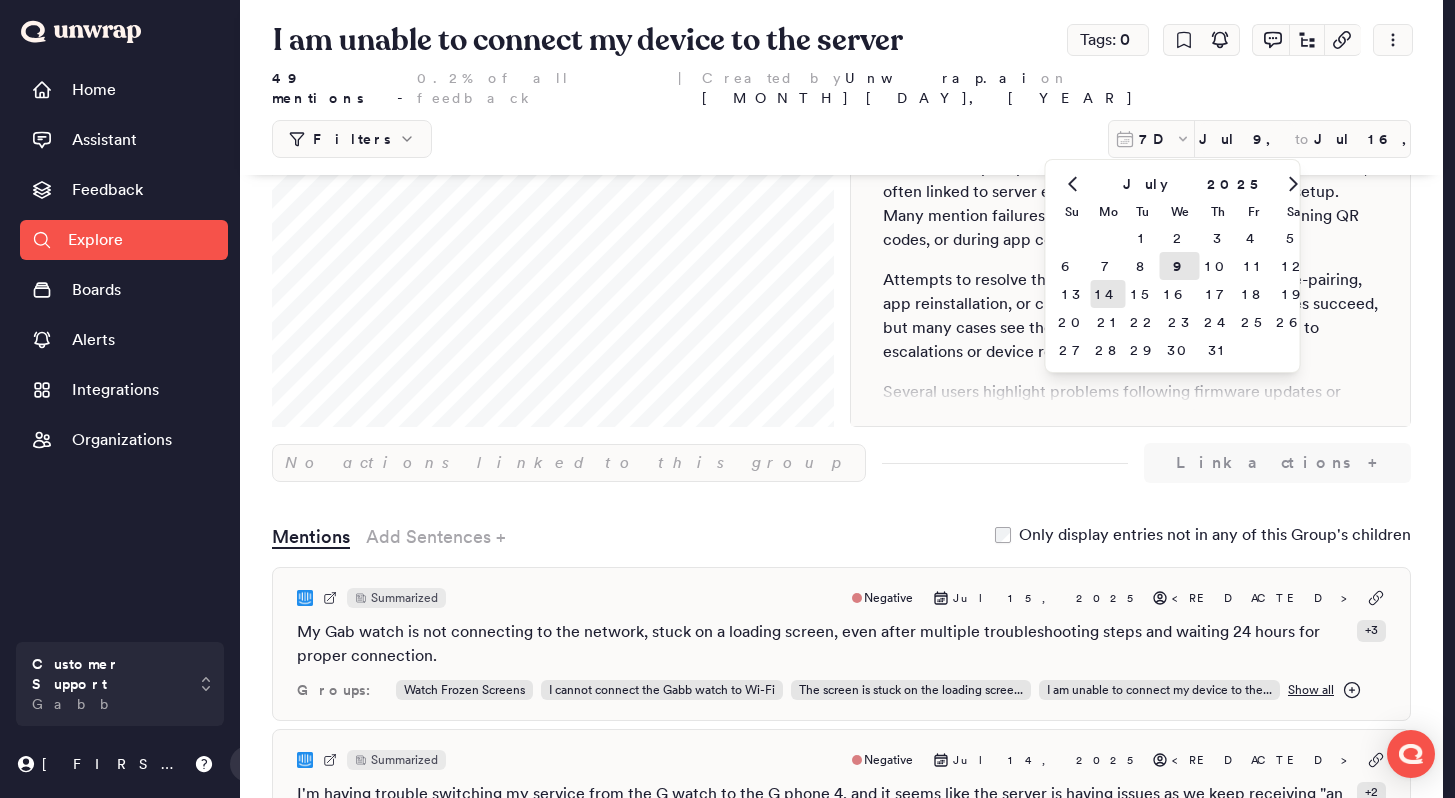 click on "14" at bounding box center [1108, 294] 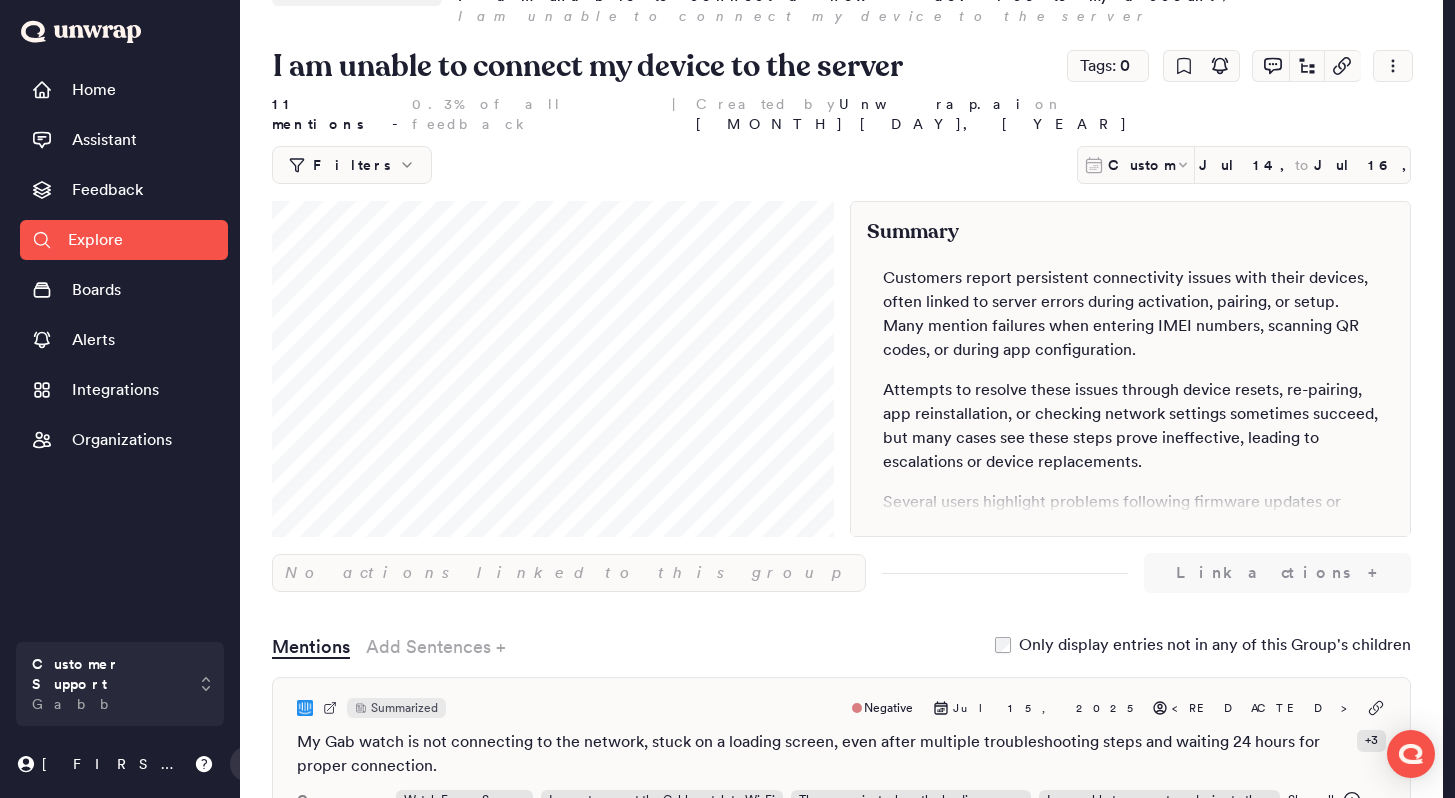 scroll, scrollTop: 0, scrollLeft: 0, axis: both 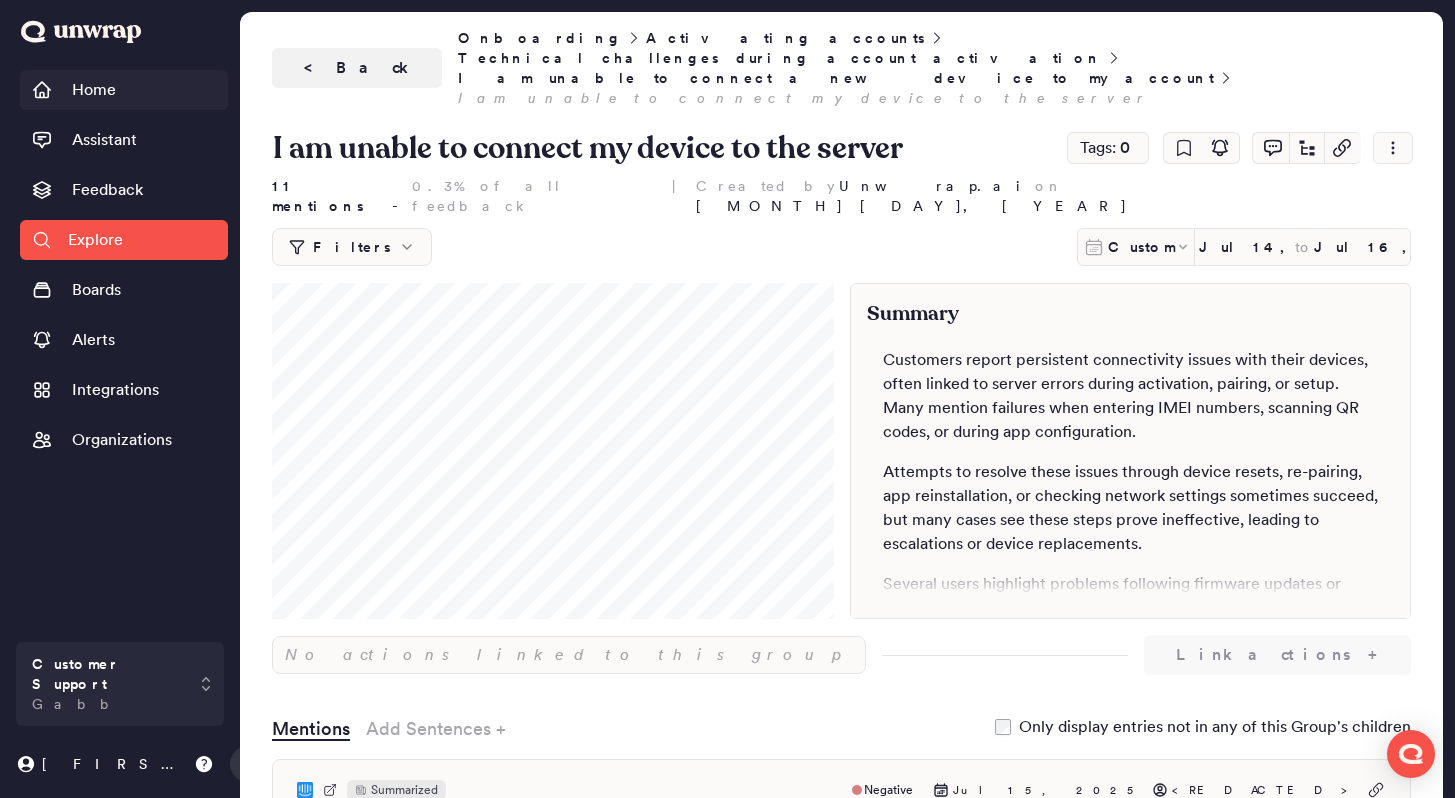 click on "Home" at bounding box center (124, 90) 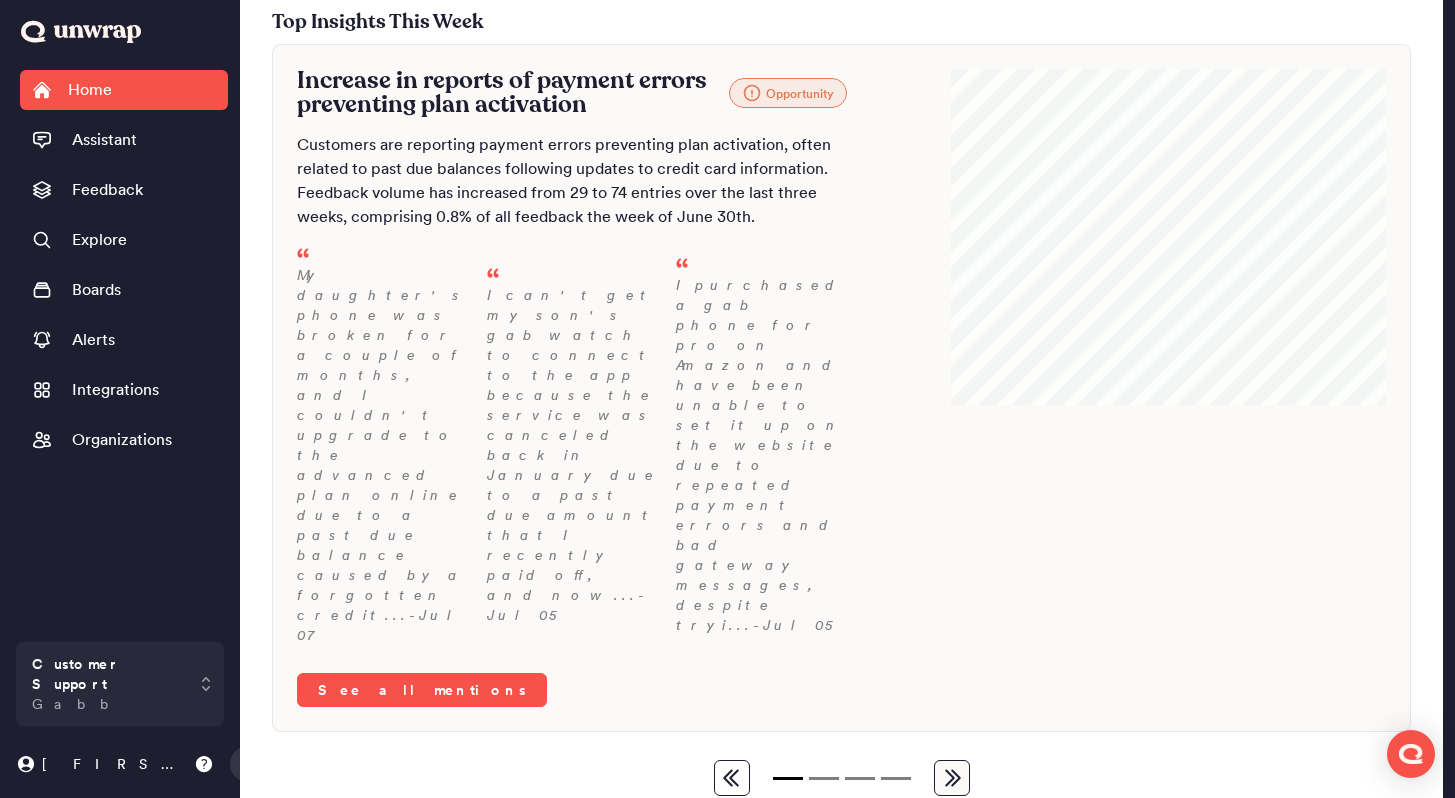 scroll, scrollTop: 30, scrollLeft: 0, axis: vertical 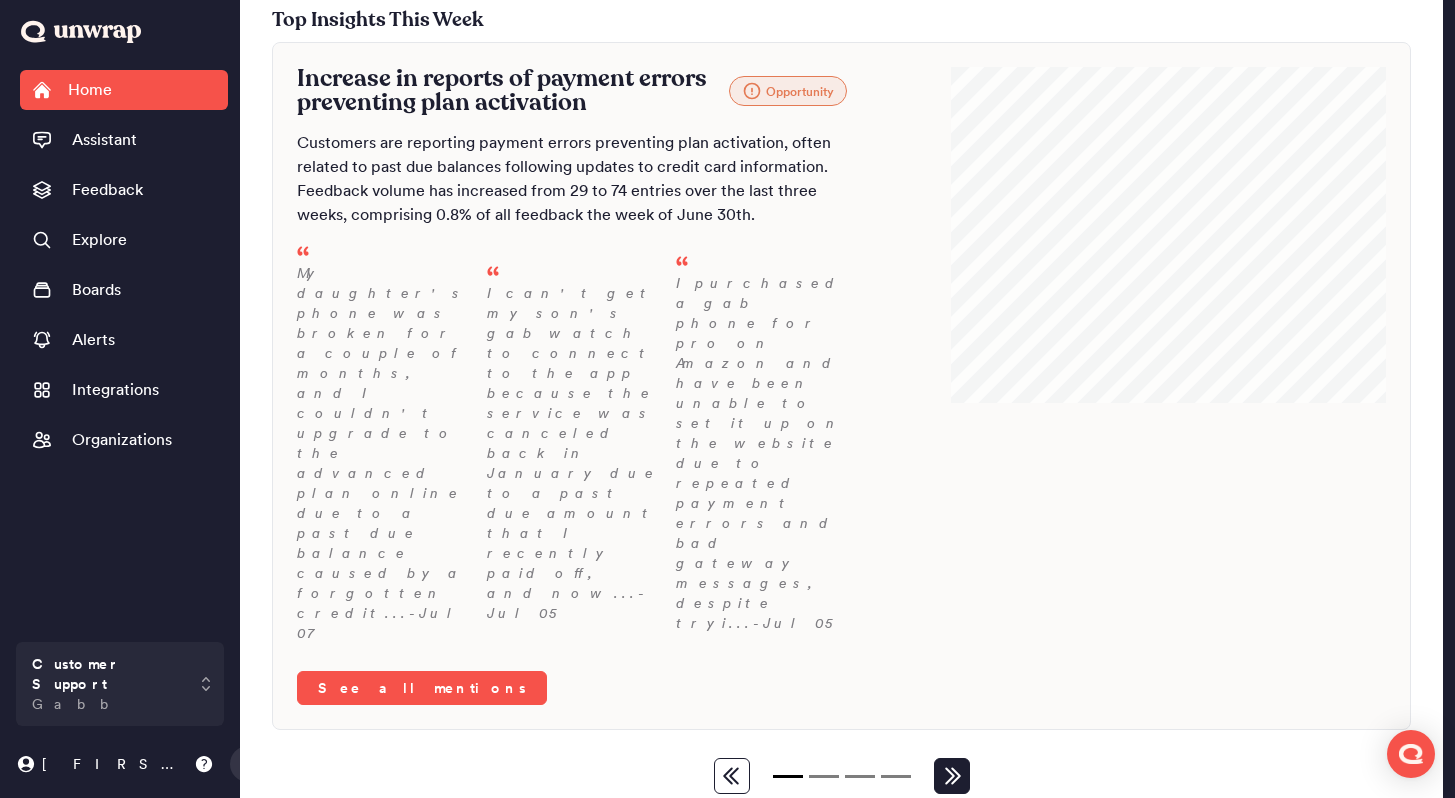 click 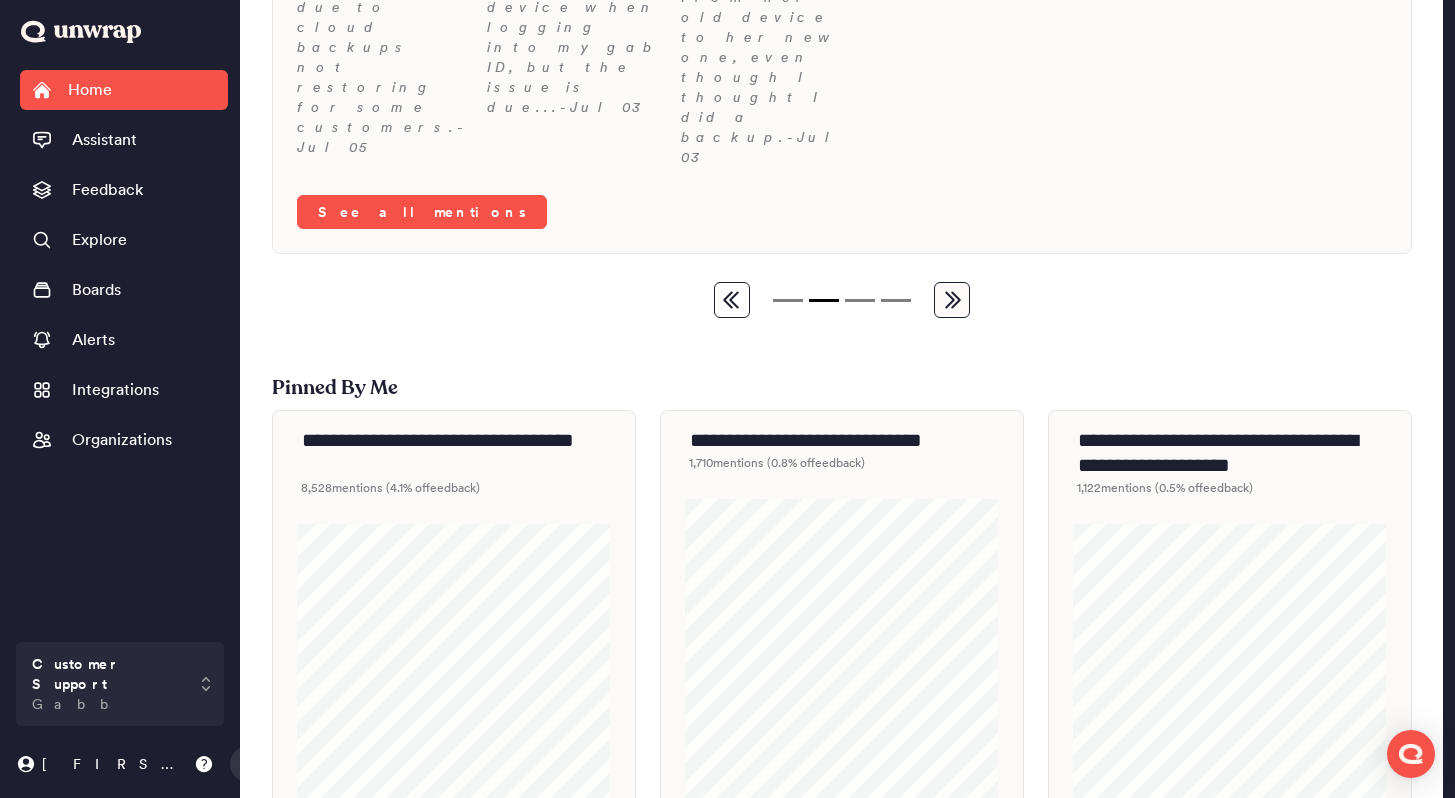 scroll, scrollTop: 561, scrollLeft: 0, axis: vertical 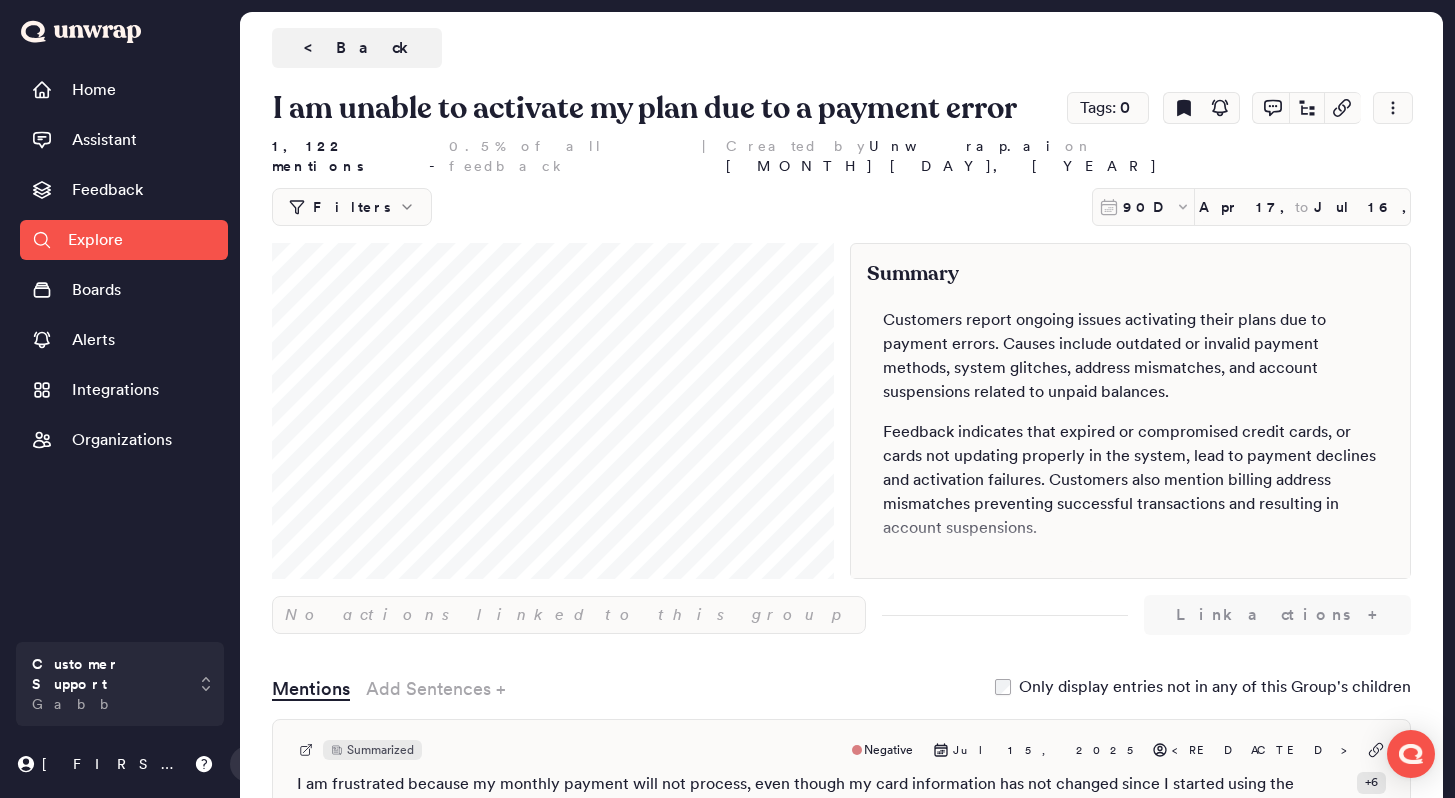 click on "Home Assistant Feedback Explore Boards Alerts Integrations Organizations" at bounding box center (124, 351) 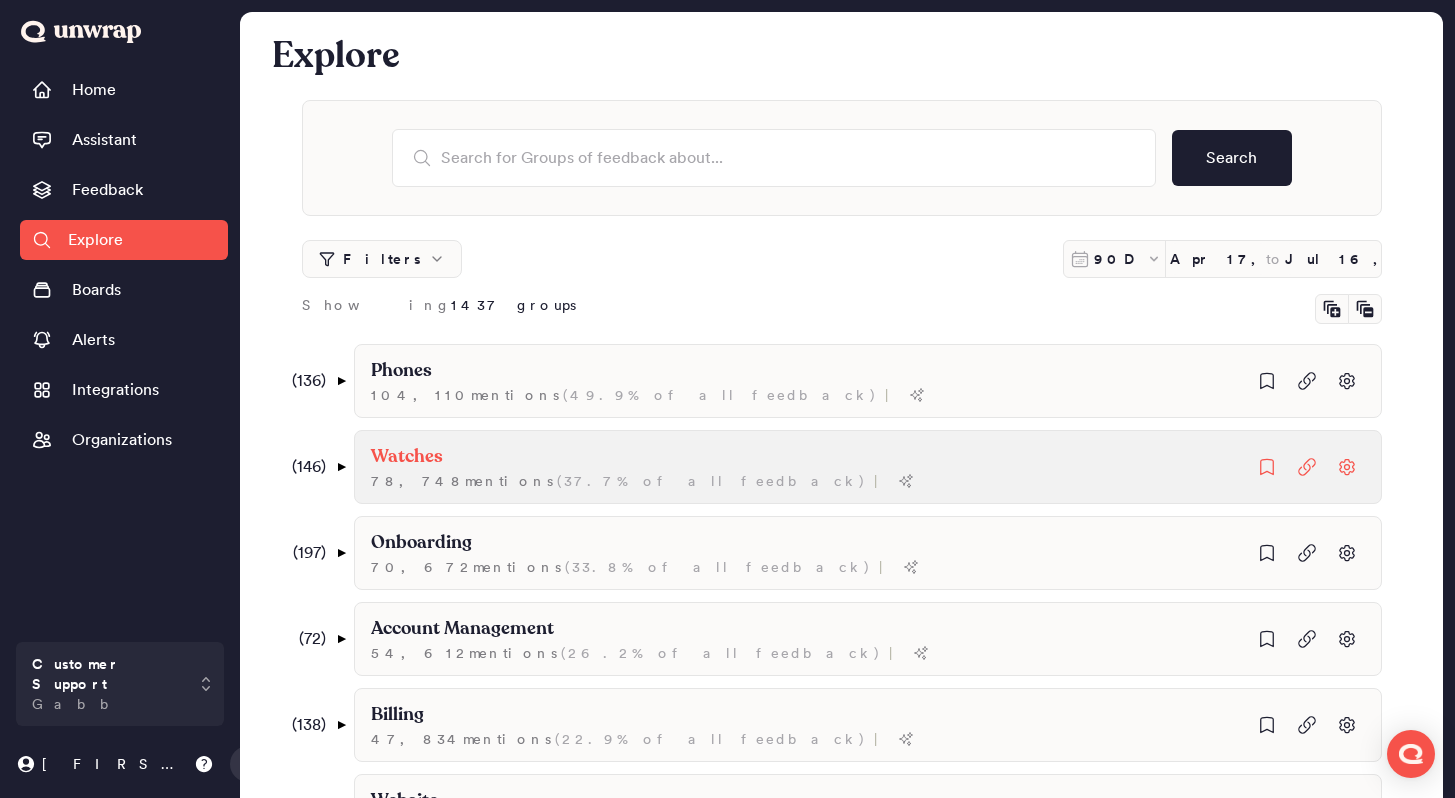 drag, startPoint x: 332, startPoint y: 49, endPoint x: 609, endPoint y: 459, distance: 494.80197 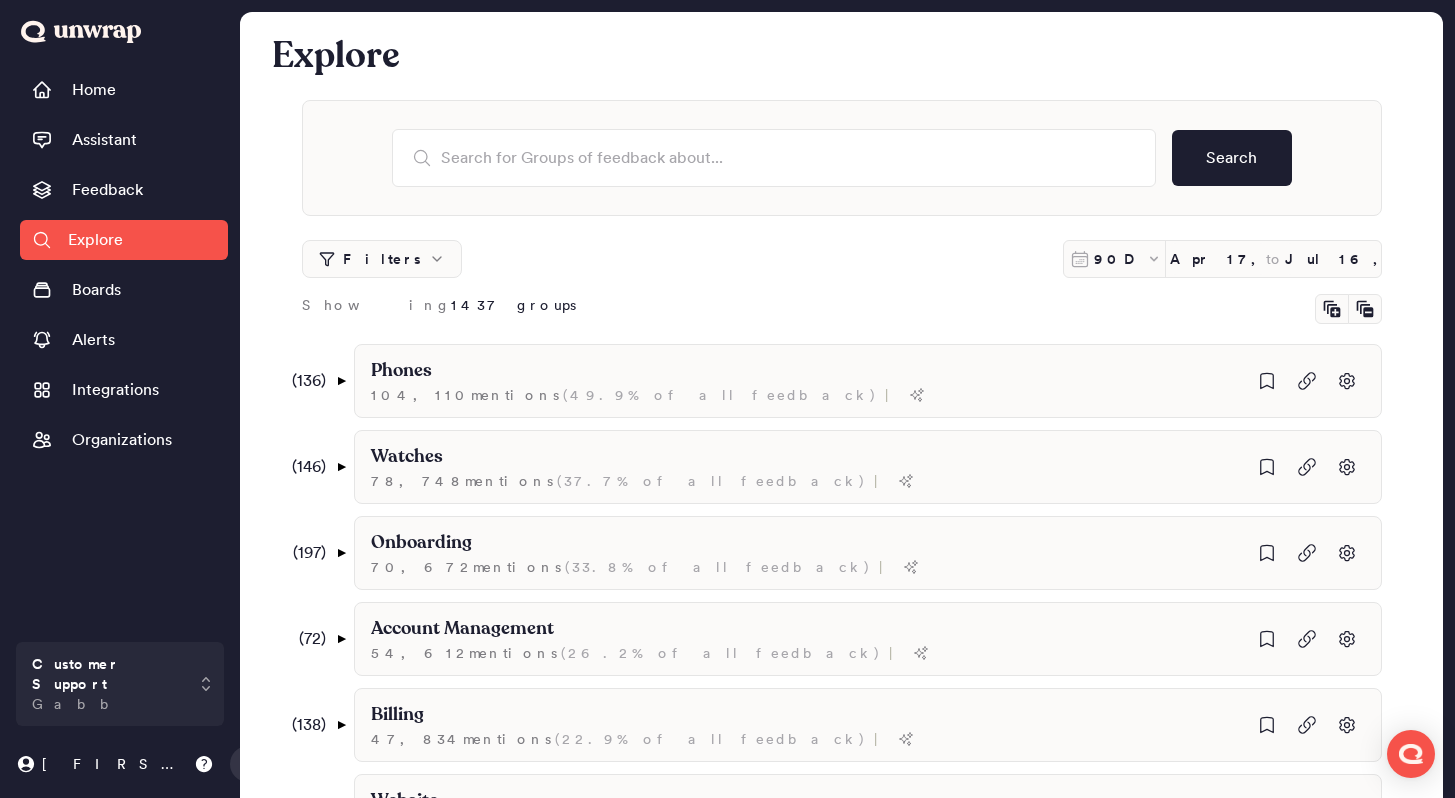 click 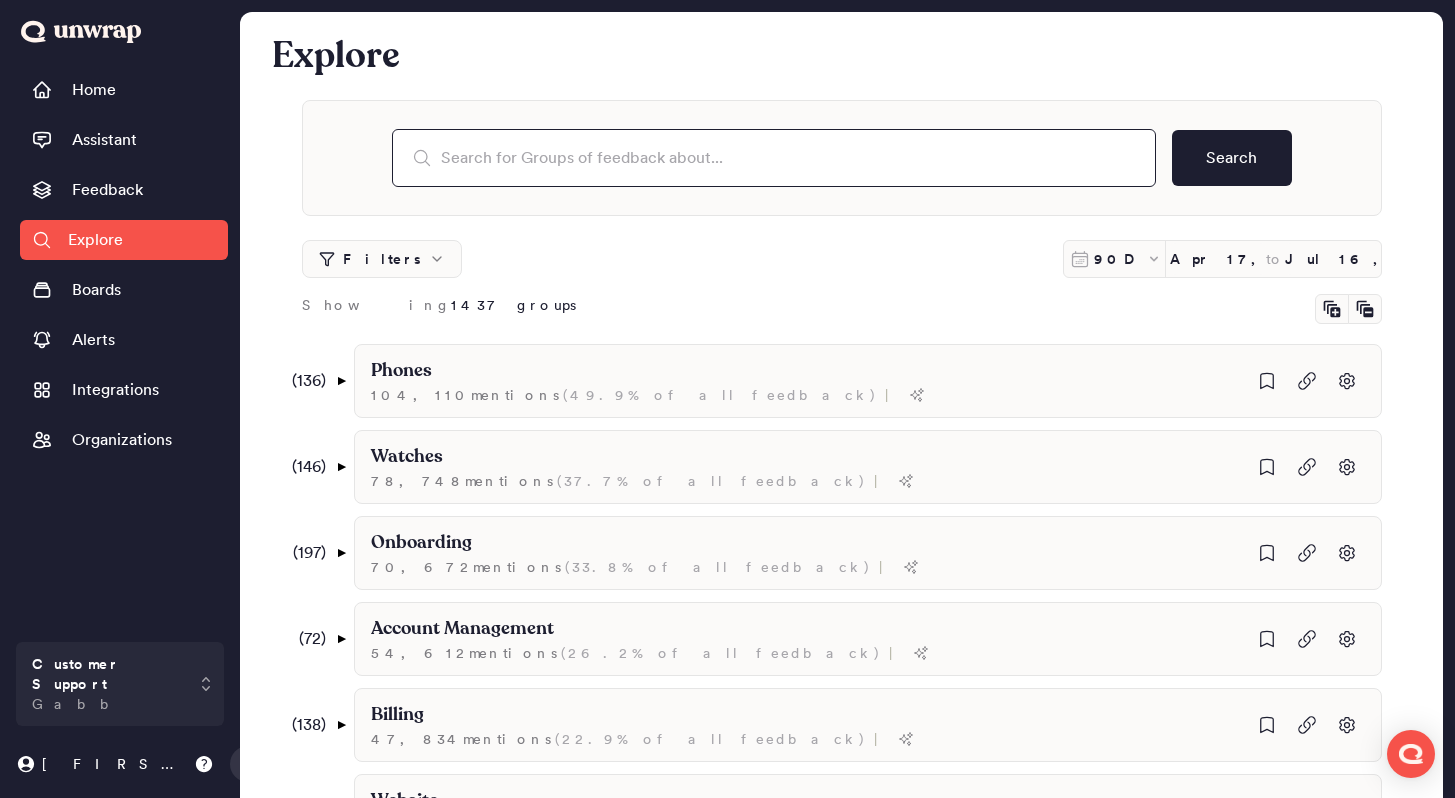 click at bounding box center [774, 158] 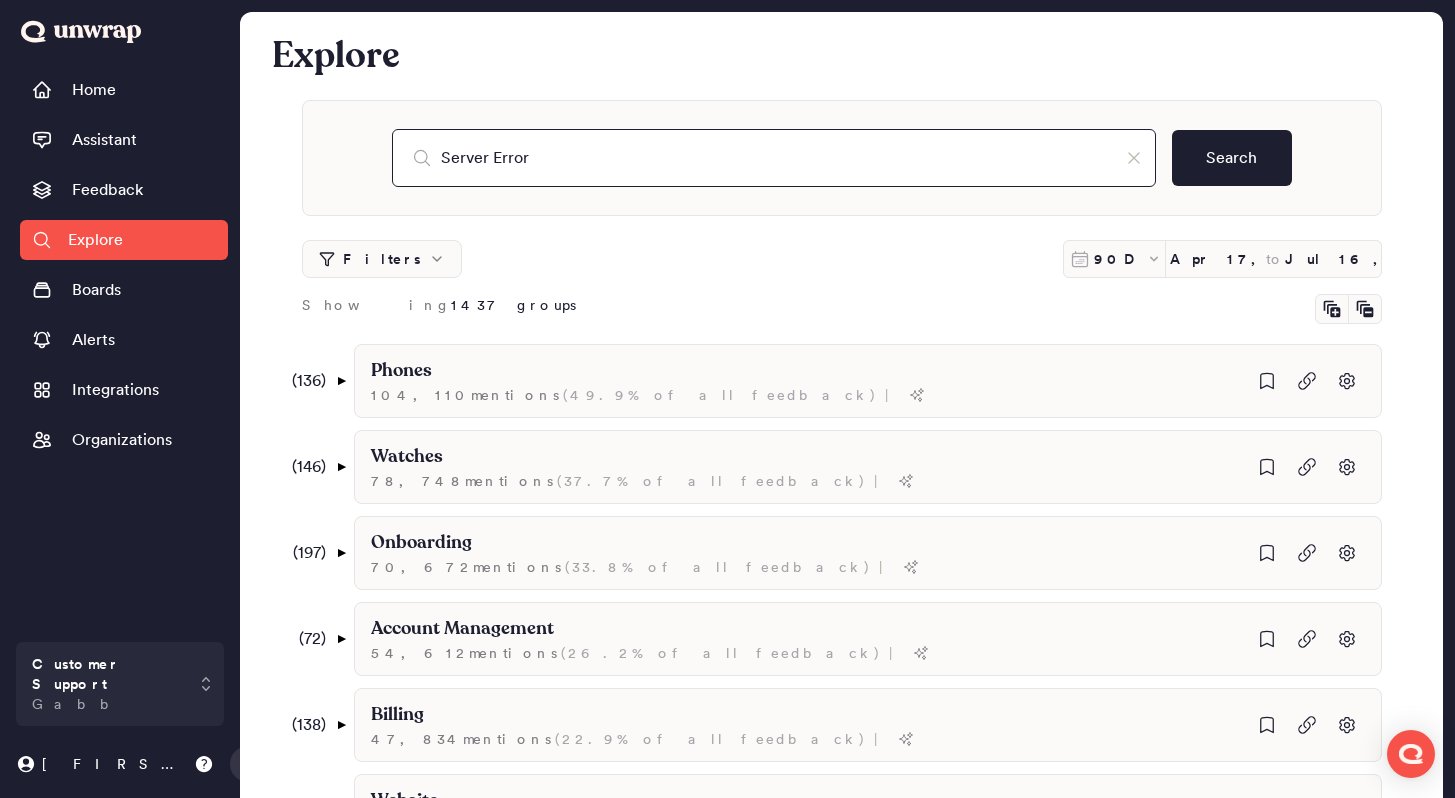 type on "Server Error" 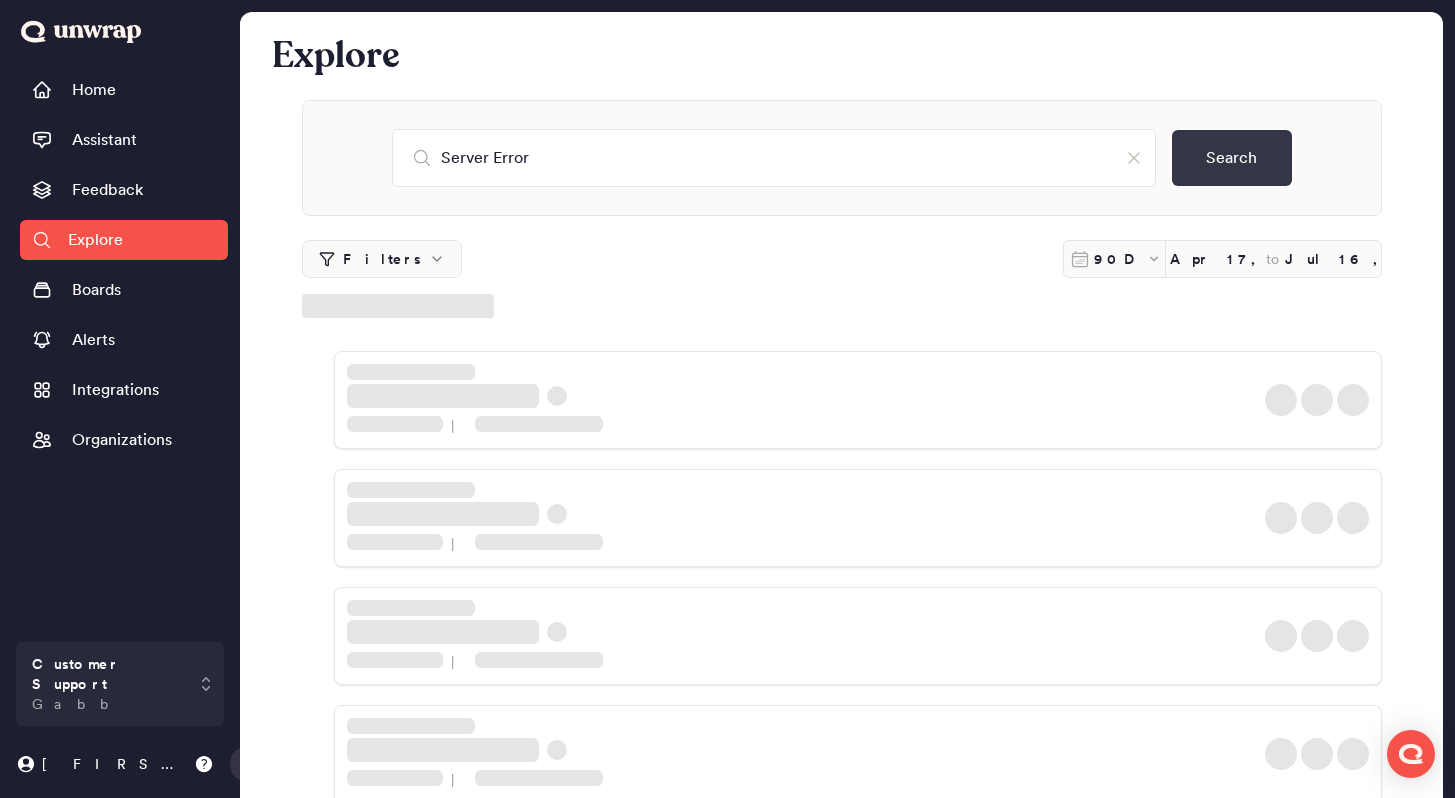 click on "Search" at bounding box center (1232, 158) 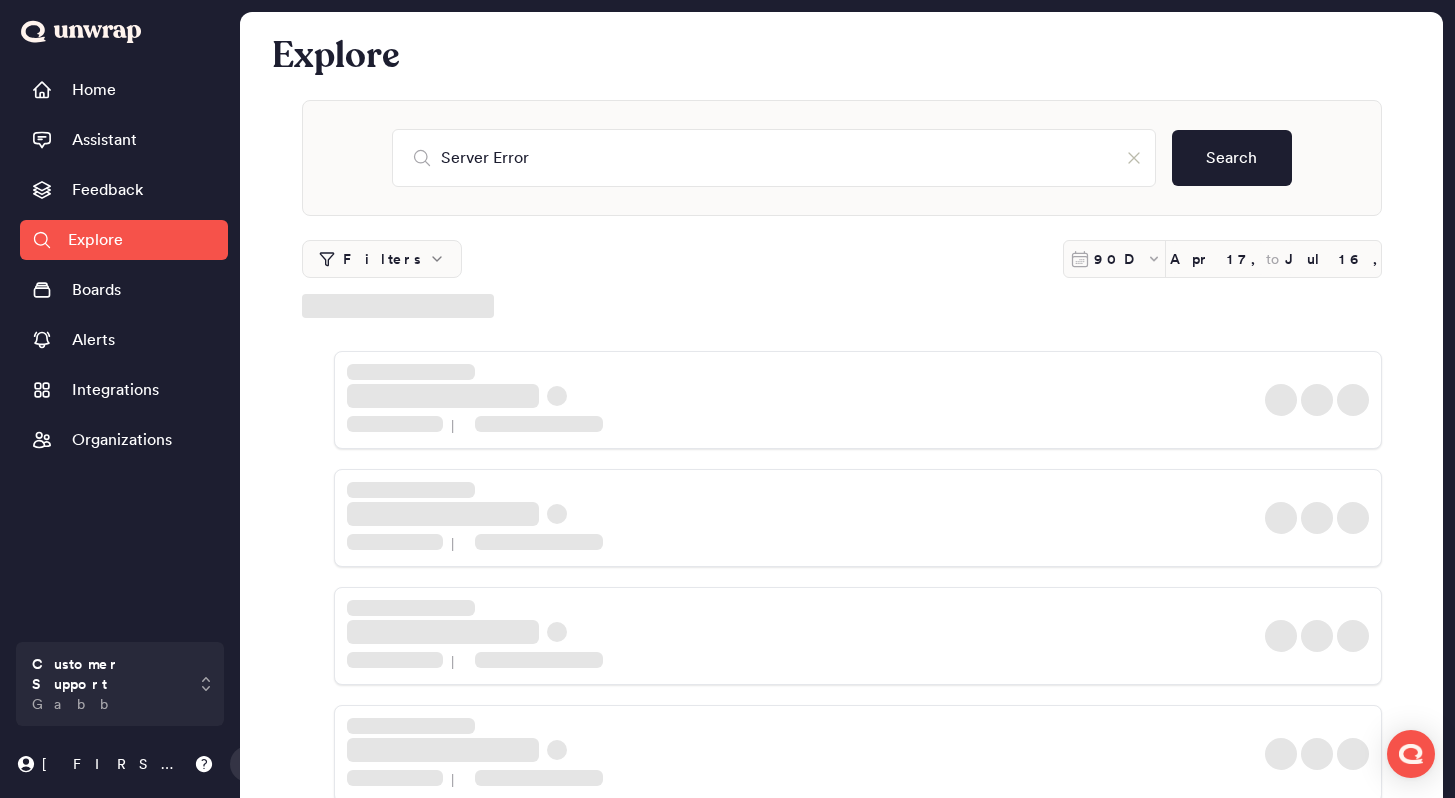 click on "Server Error Search" at bounding box center (842, 158) 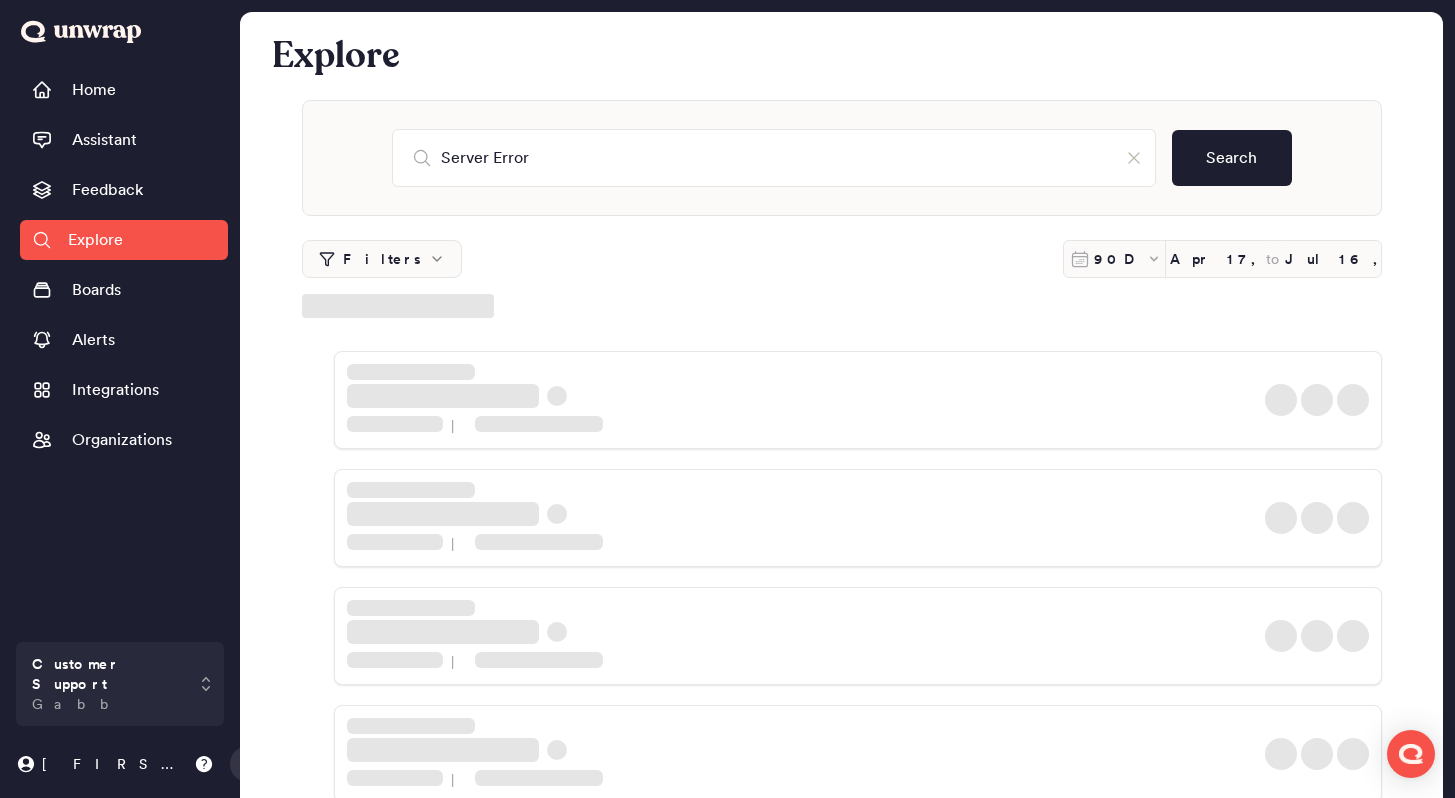 click on "Server Error Search" at bounding box center [842, 158] 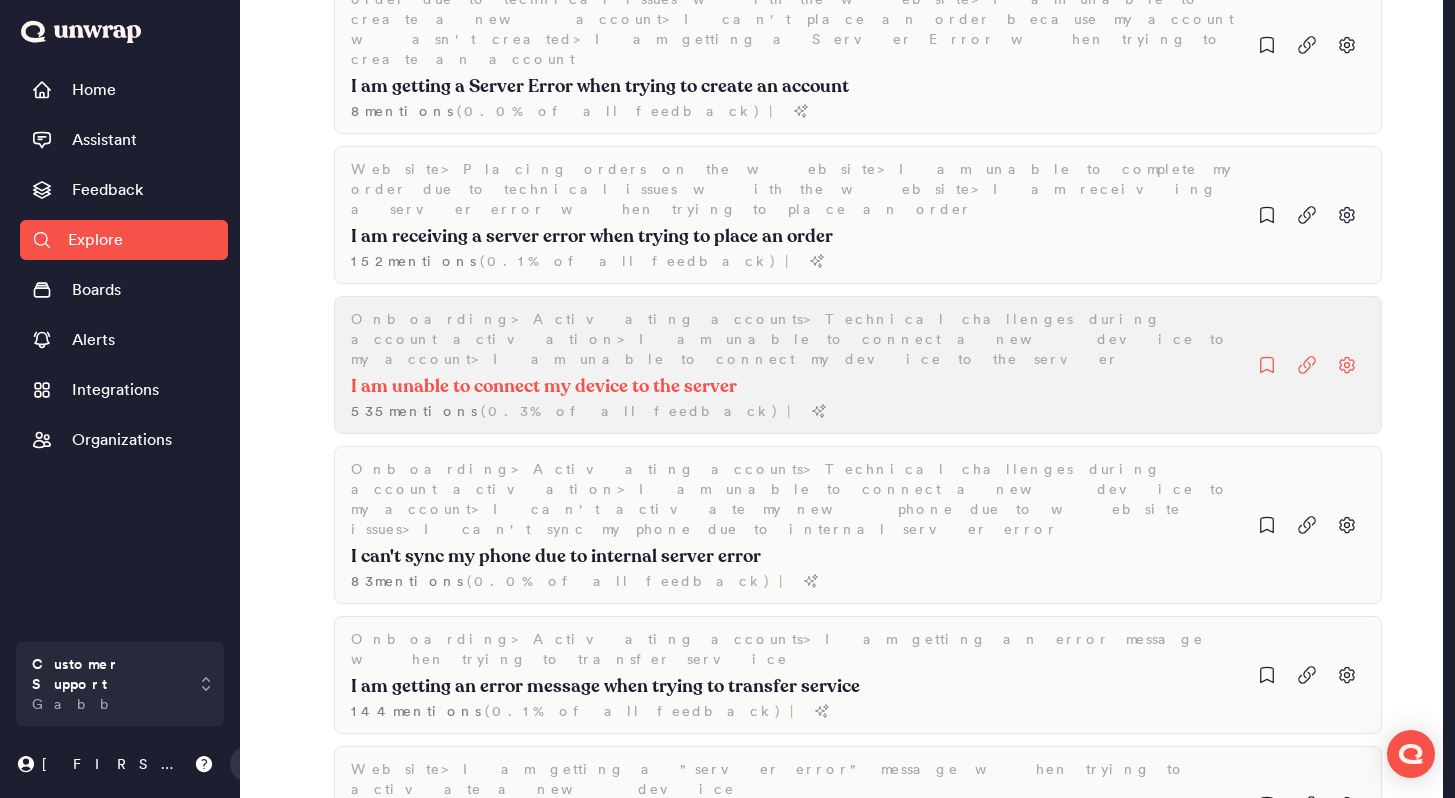scroll, scrollTop: 525, scrollLeft: 0, axis: vertical 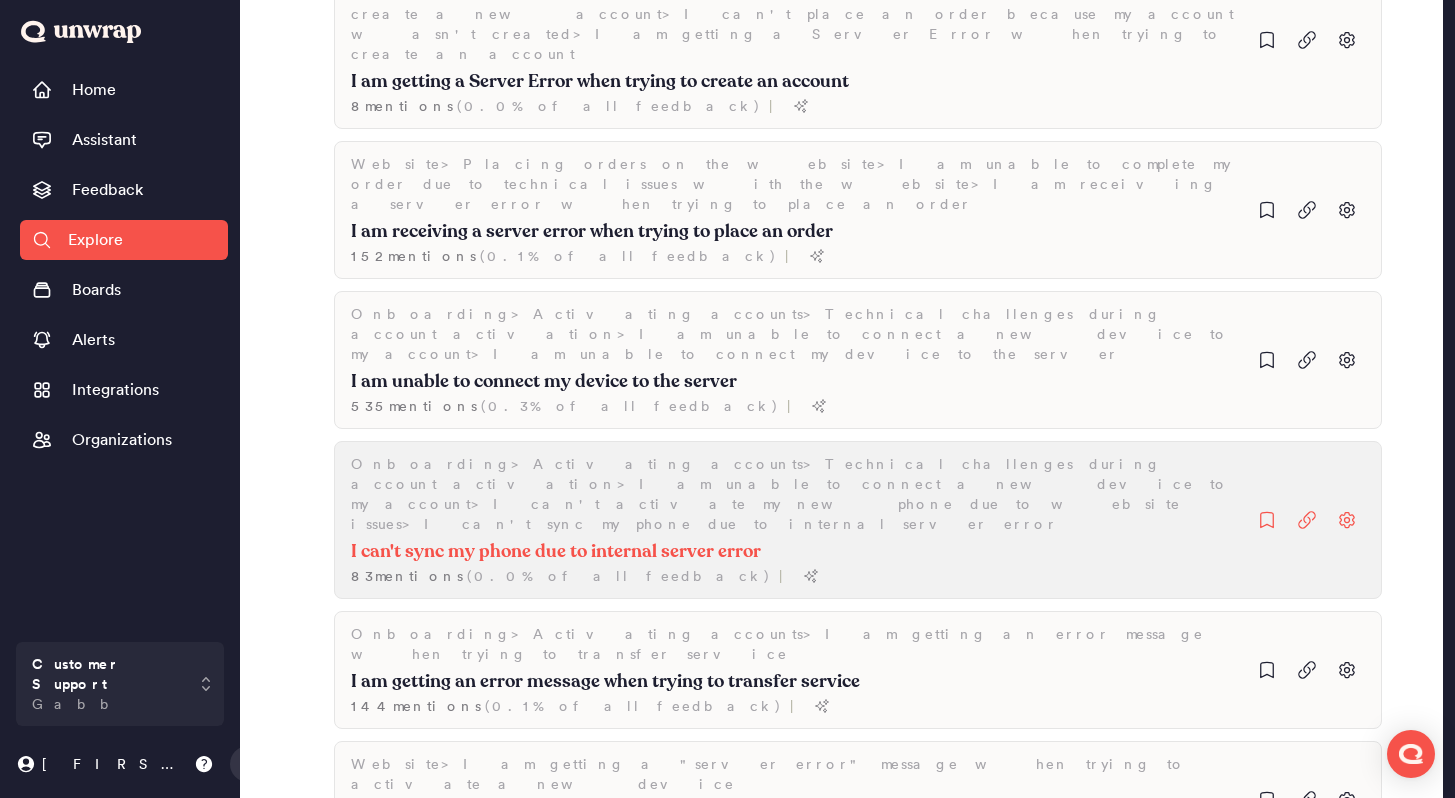 click on "I can't sync my phone due to internal server error 83  mention s   ( 0.0% of all feedback ) |" at bounding box center (798, 92) 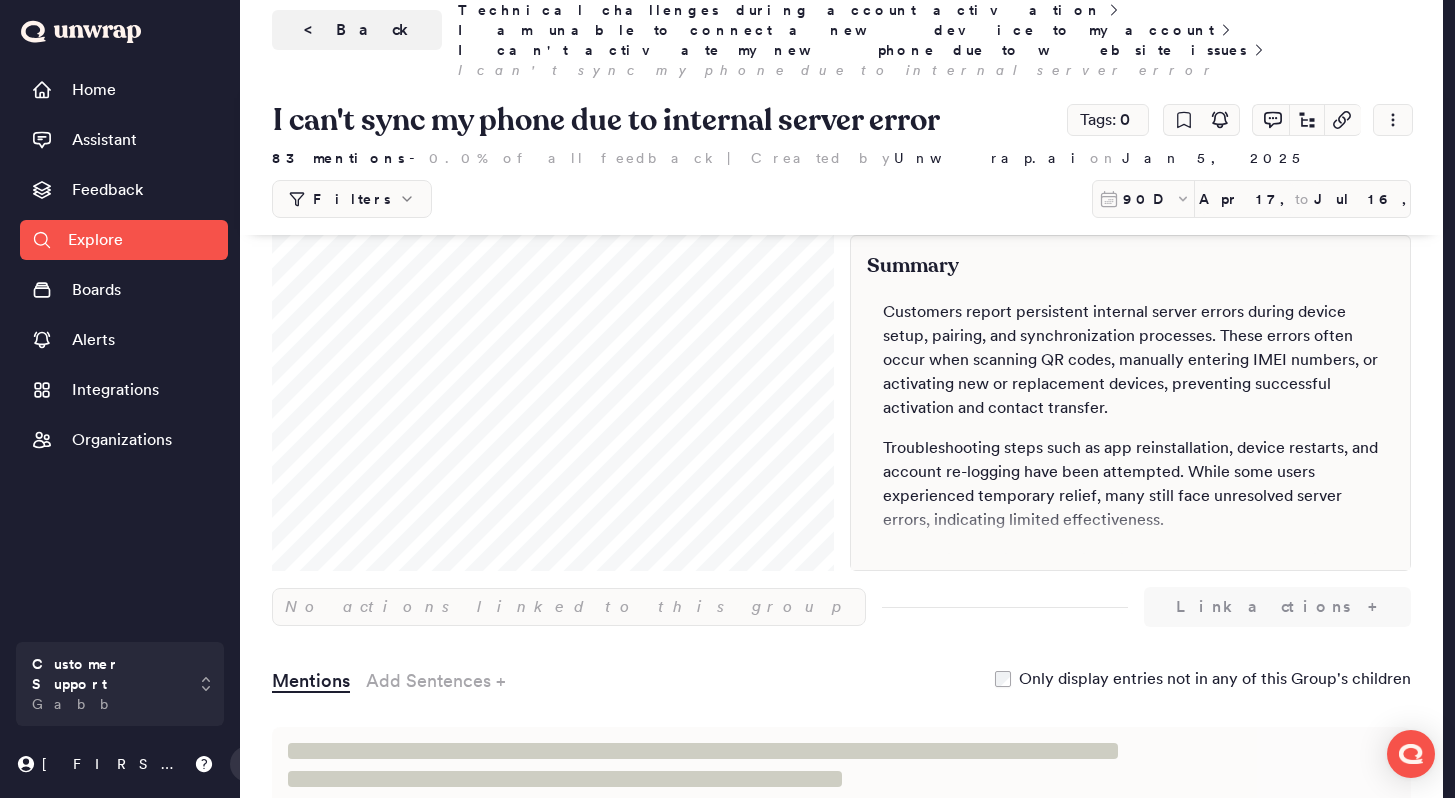 scroll, scrollTop: 54, scrollLeft: 0, axis: vertical 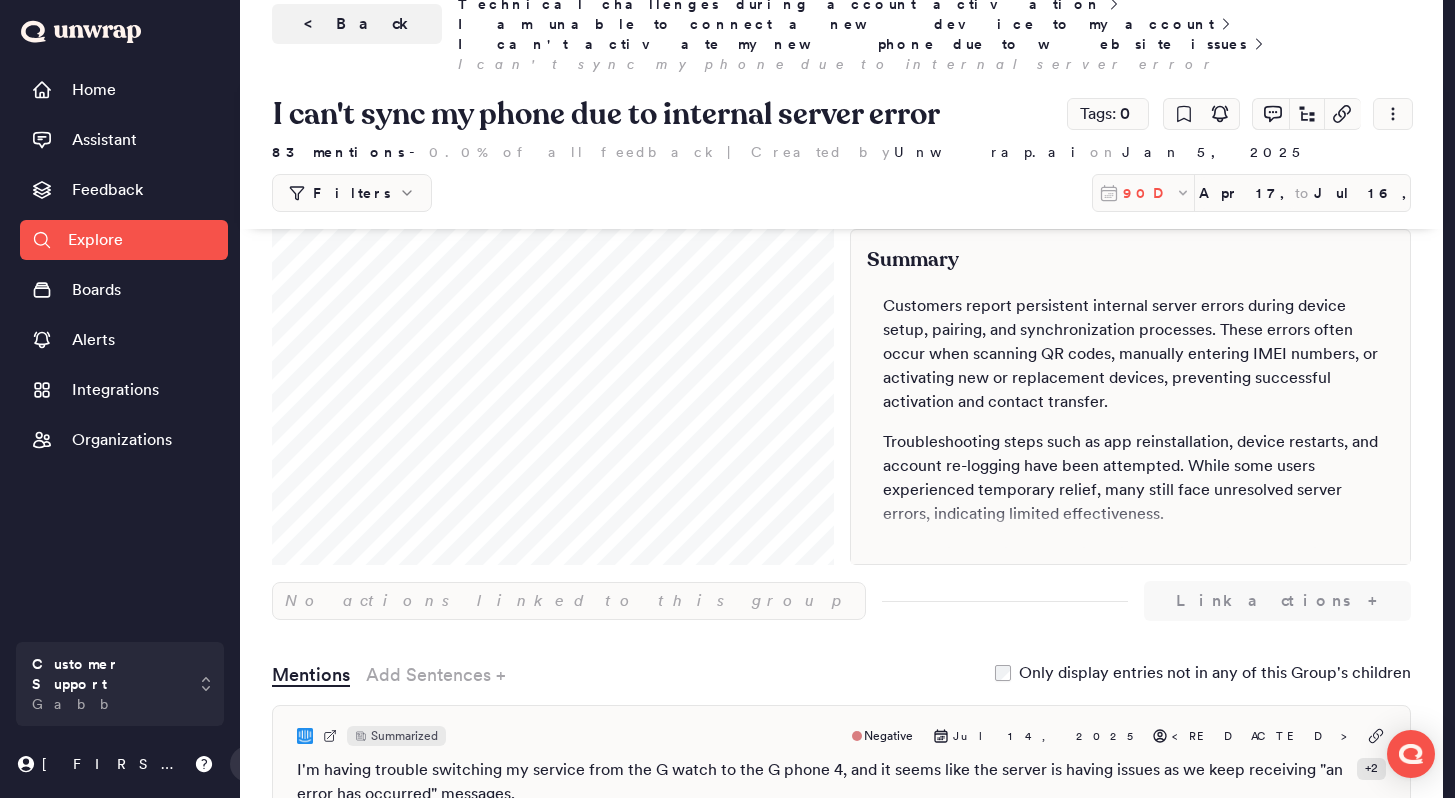 click on "90D" at bounding box center (1149, 193) 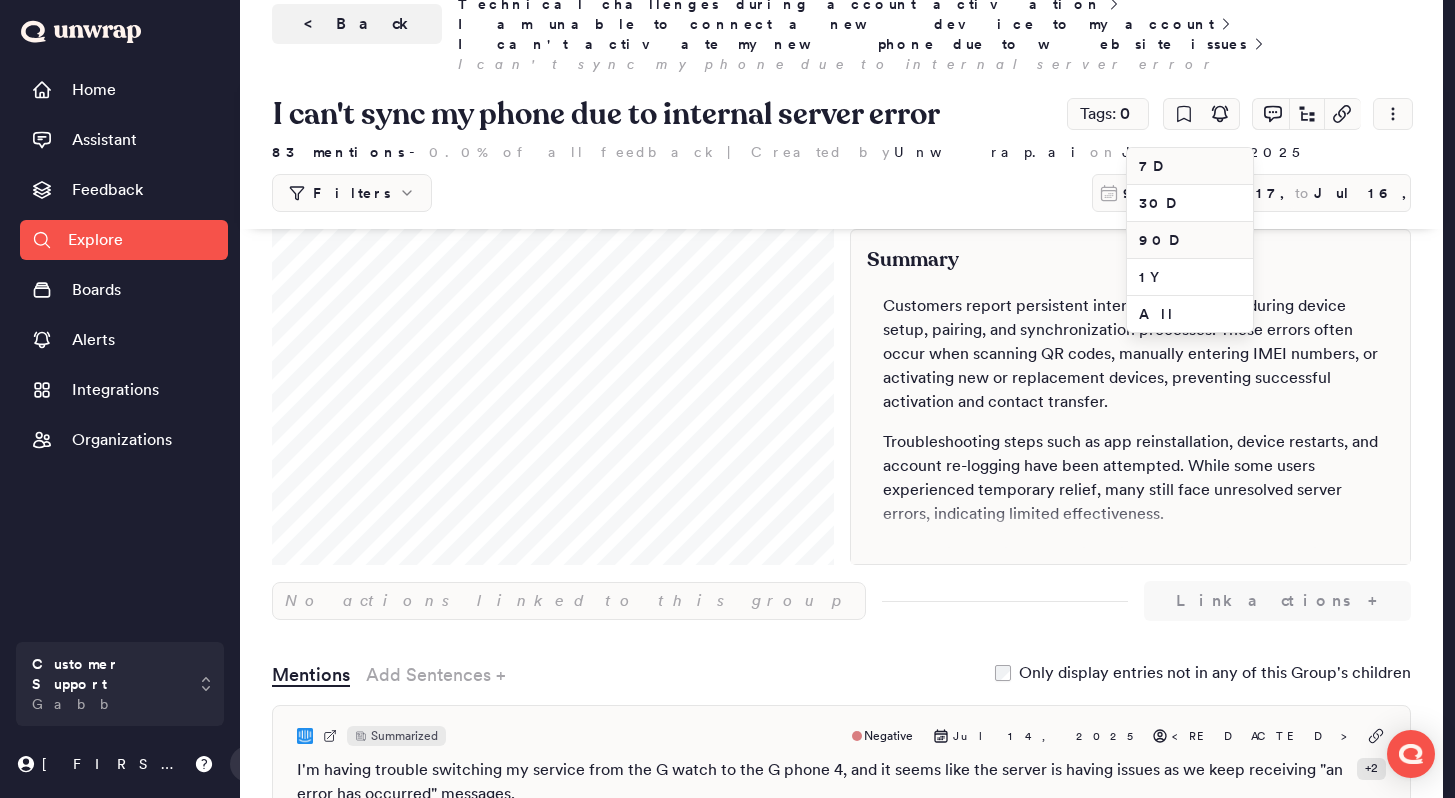 click on "7D" at bounding box center (1190, 166) 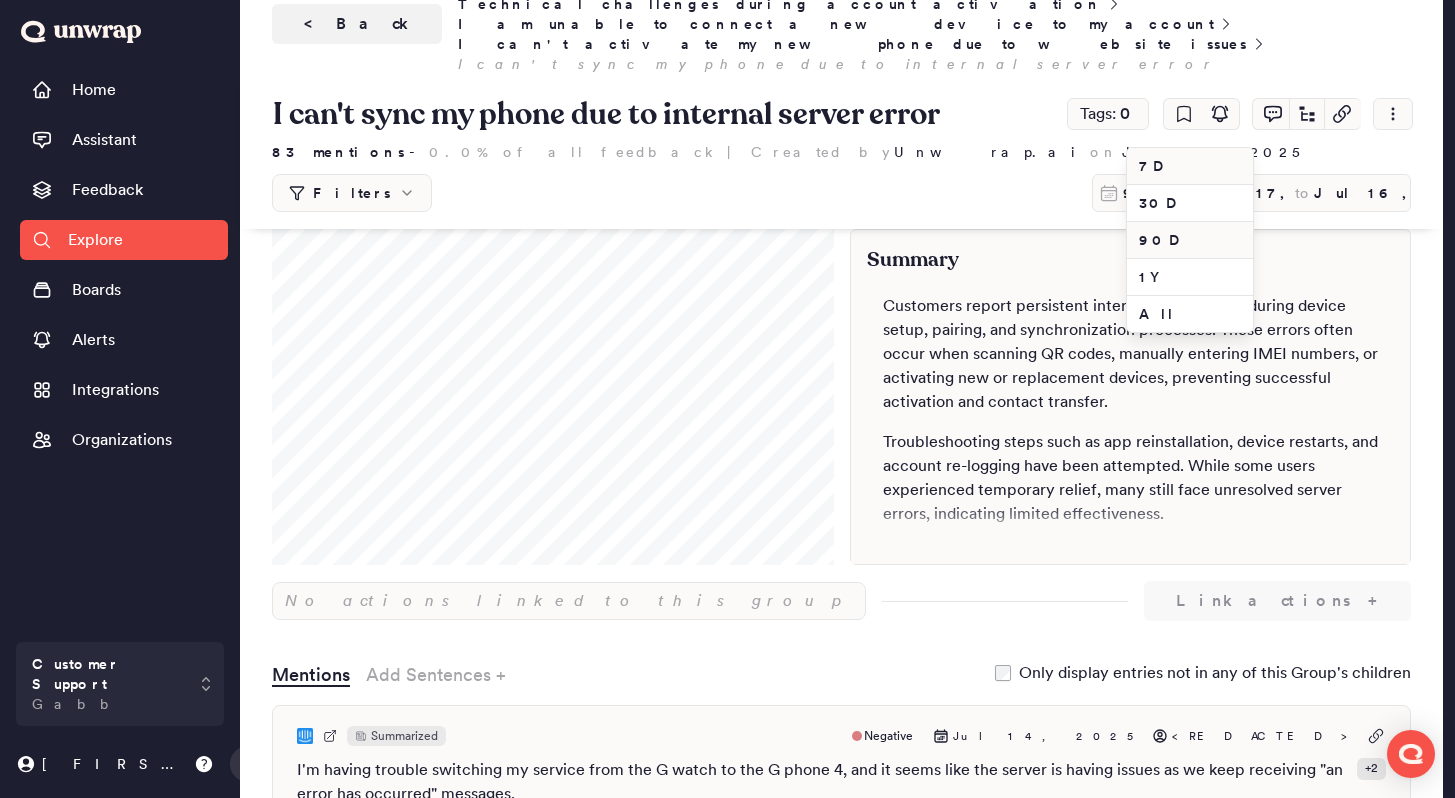 type on "Jul 9, 2025" 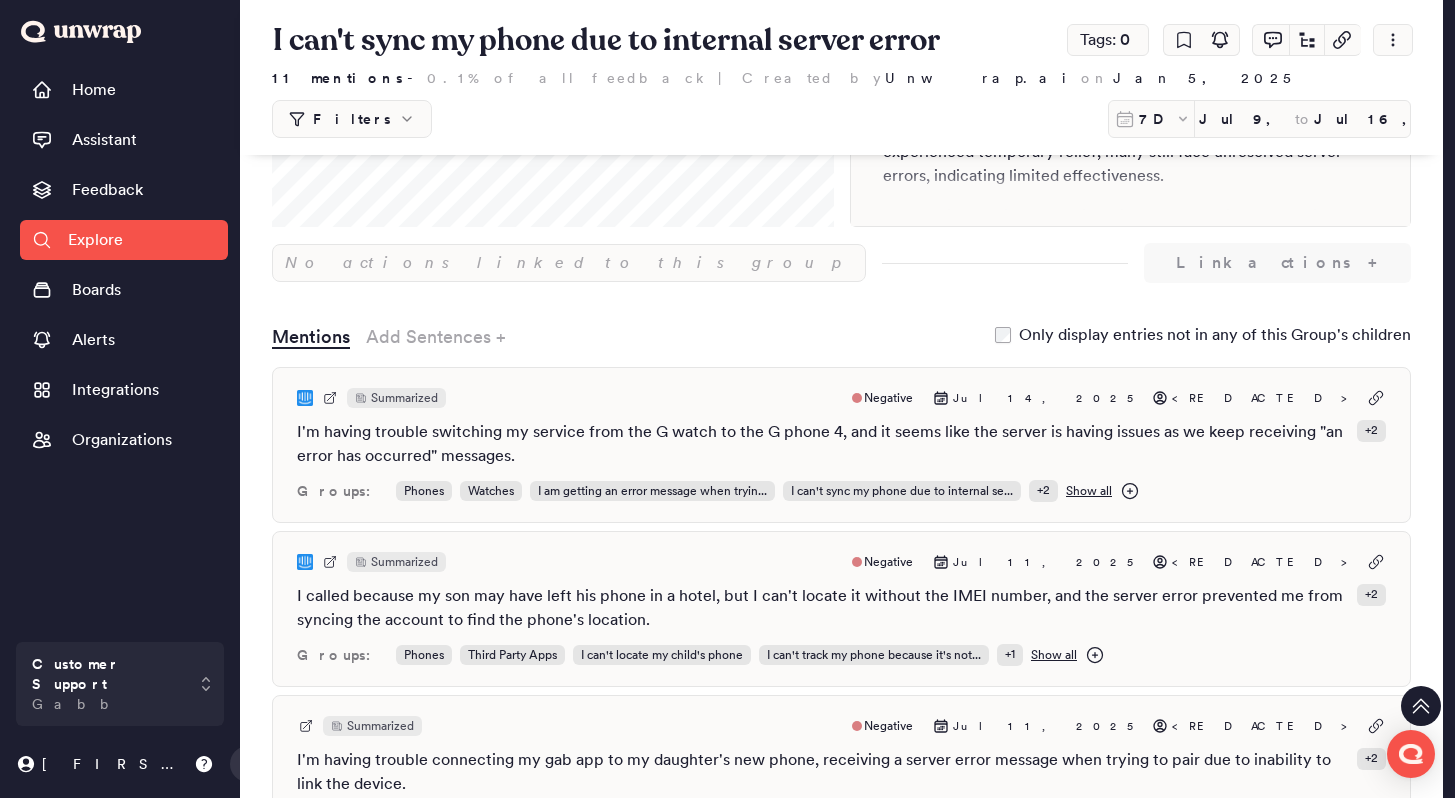 scroll, scrollTop: 402, scrollLeft: 0, axis: vertical 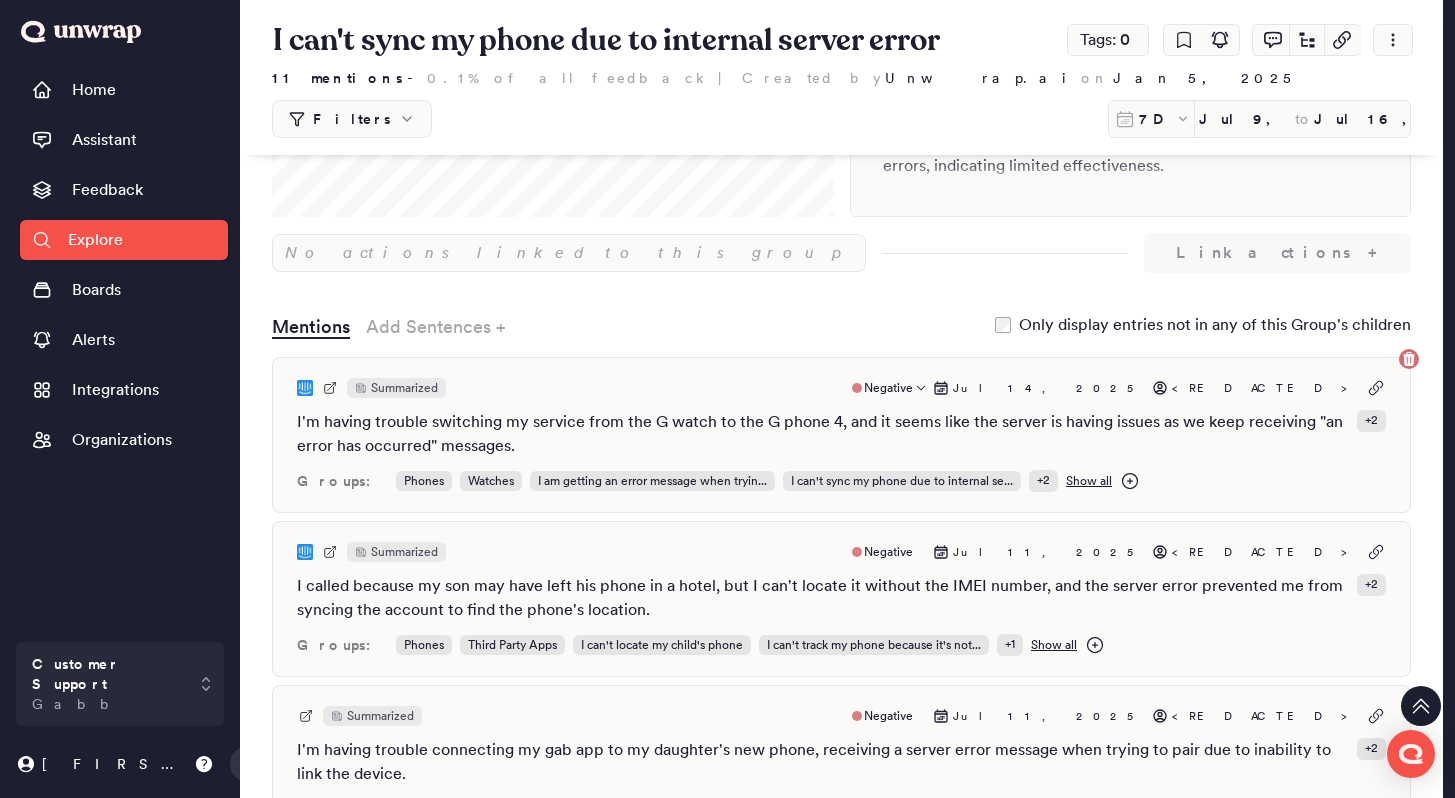 click on "I'm having trouble switching my service from the G watch to the G phone 4, and it seems like the server is having issues as we keep receiving "an error has occurred" messages." at bounding box center [823, 434] 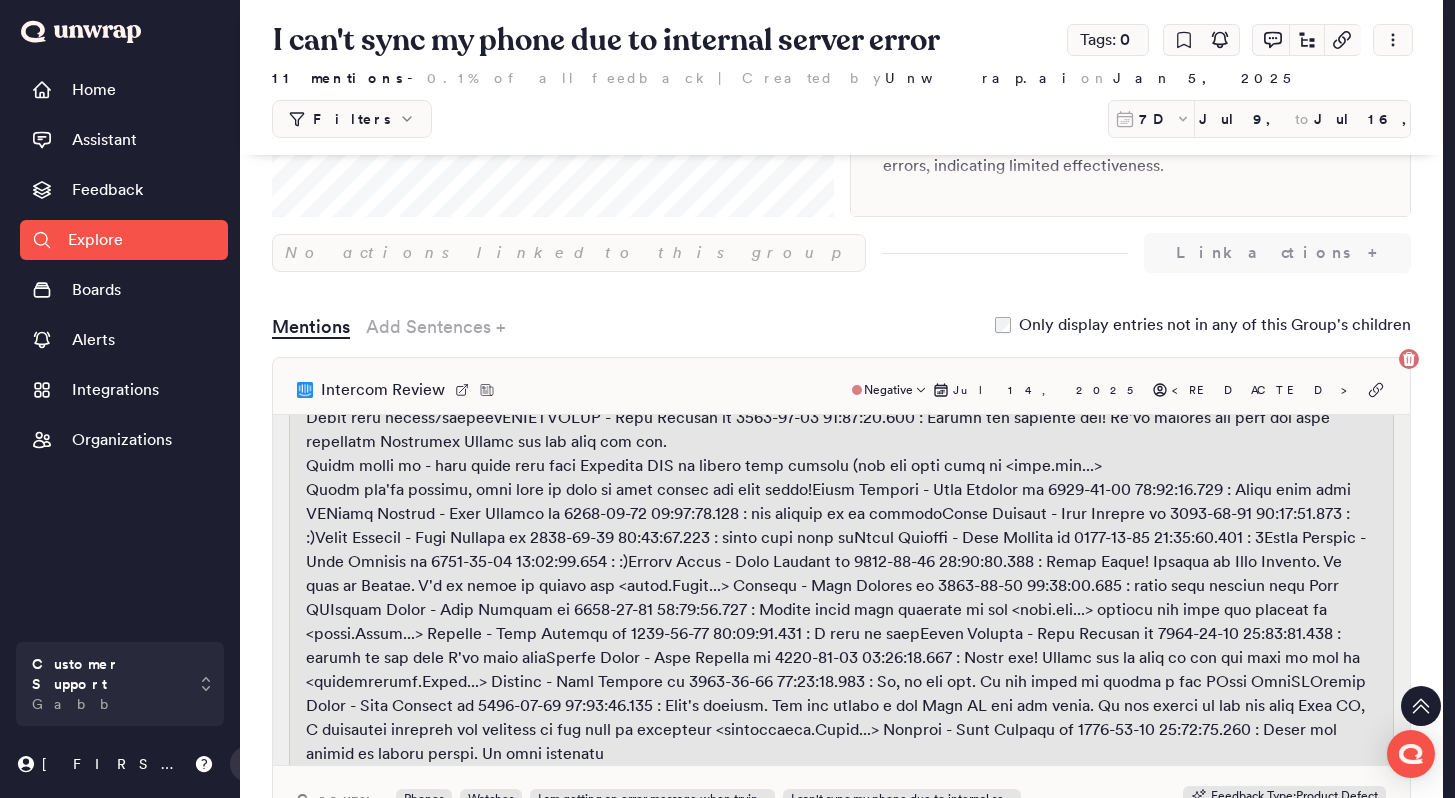 scroll, scrollTop: 646, scrollLeft: 0, axis: vertical 